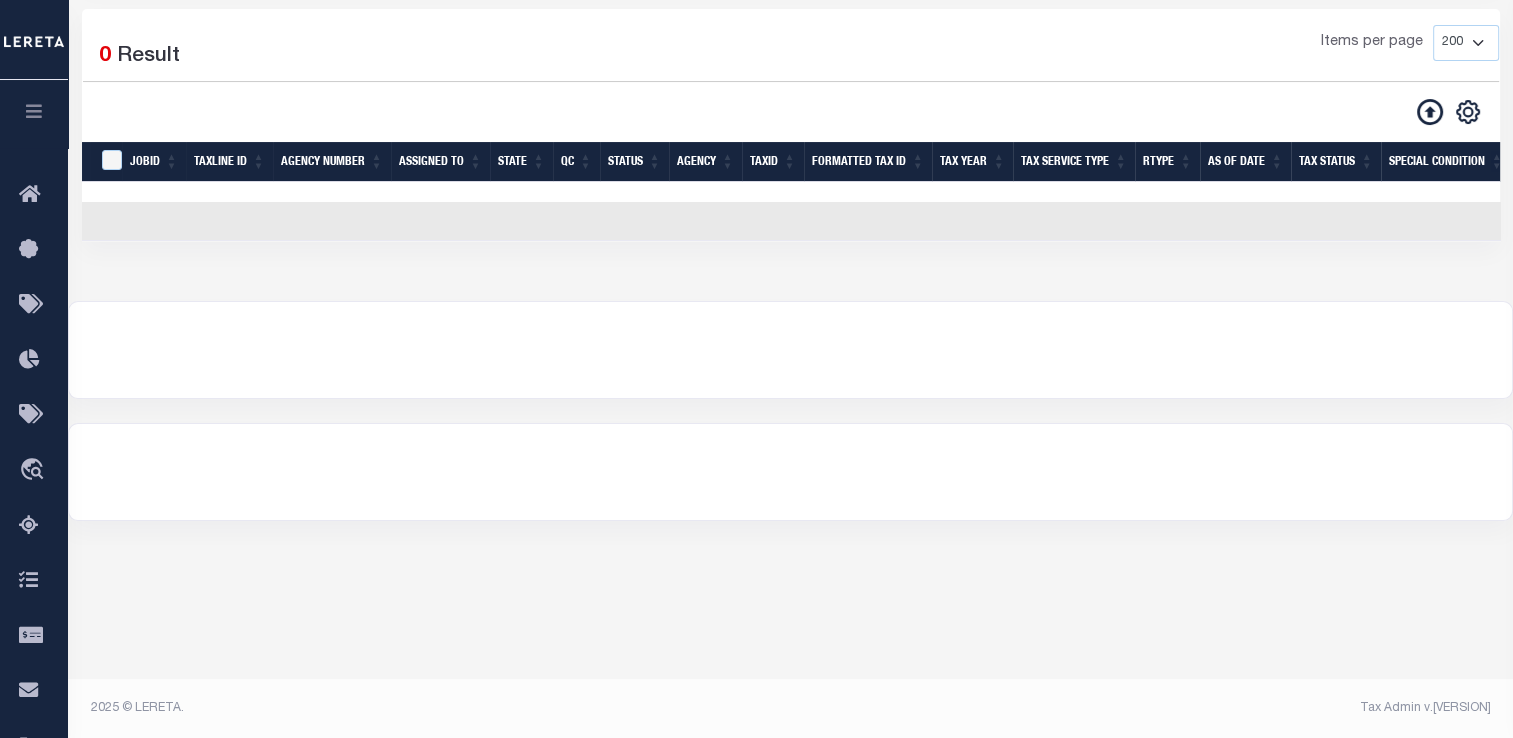 scroll, scrollTop: 0, scrollLeft: 0, axis: both 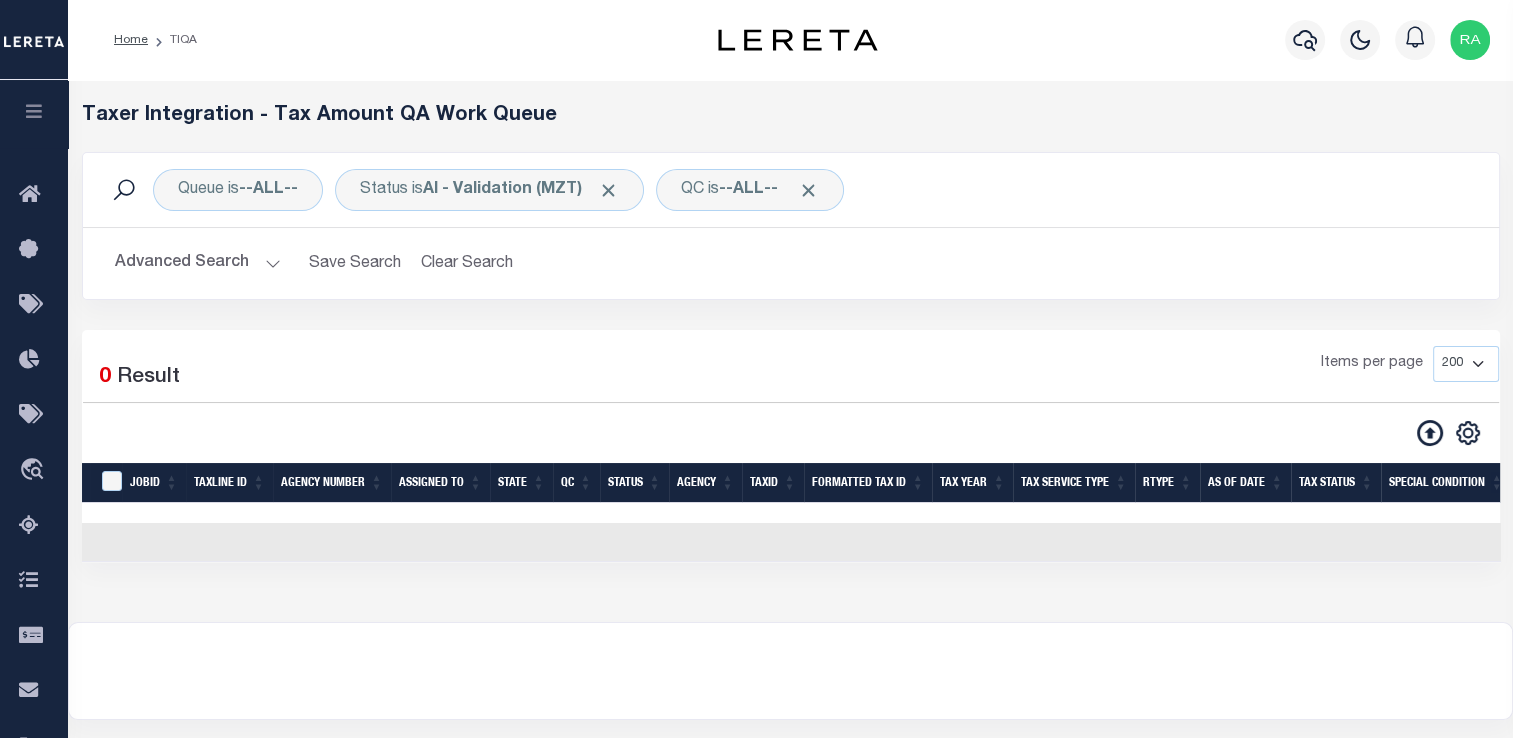 click on "Advanced Search" at bounding box center [198, 263] 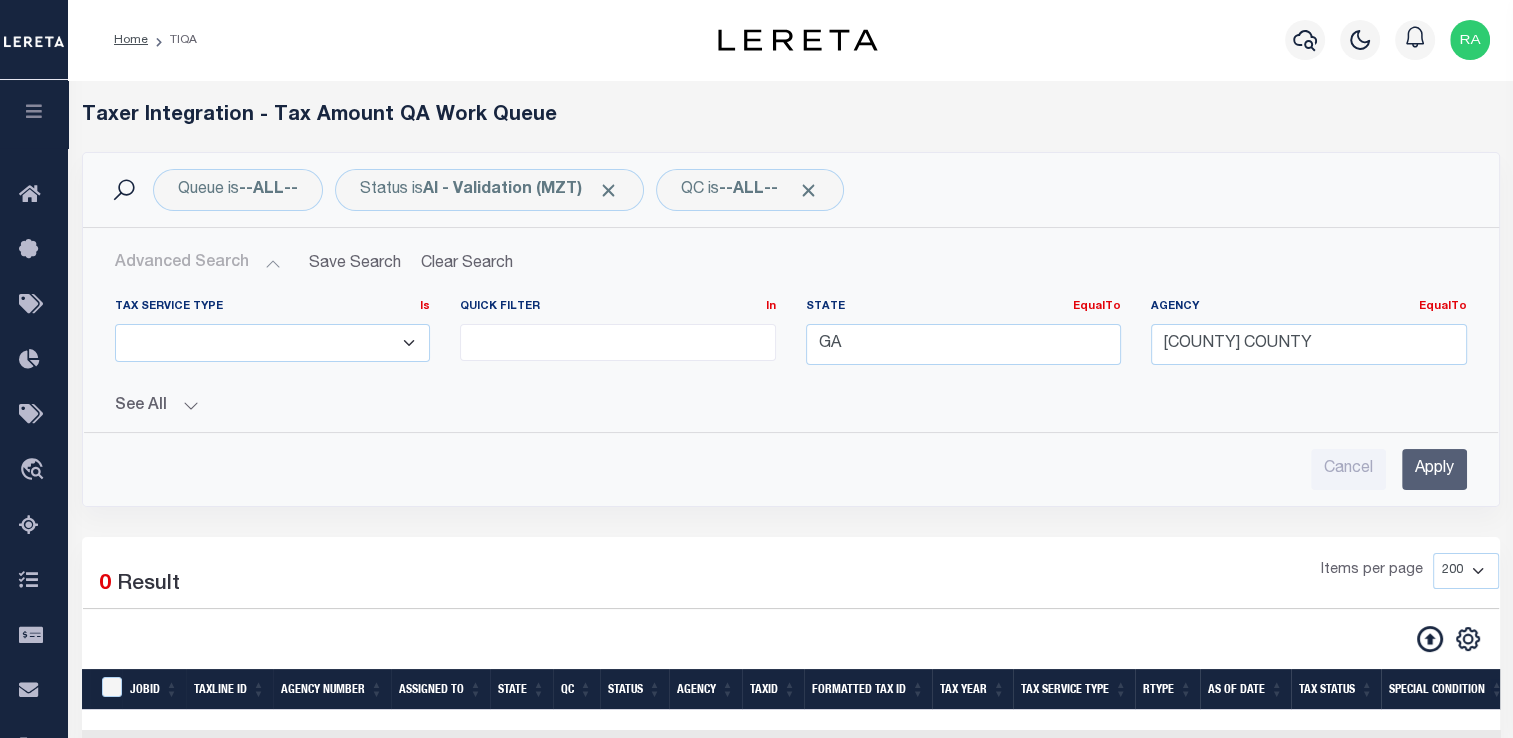 click on "Apply" at bounding box center [1434, 469] 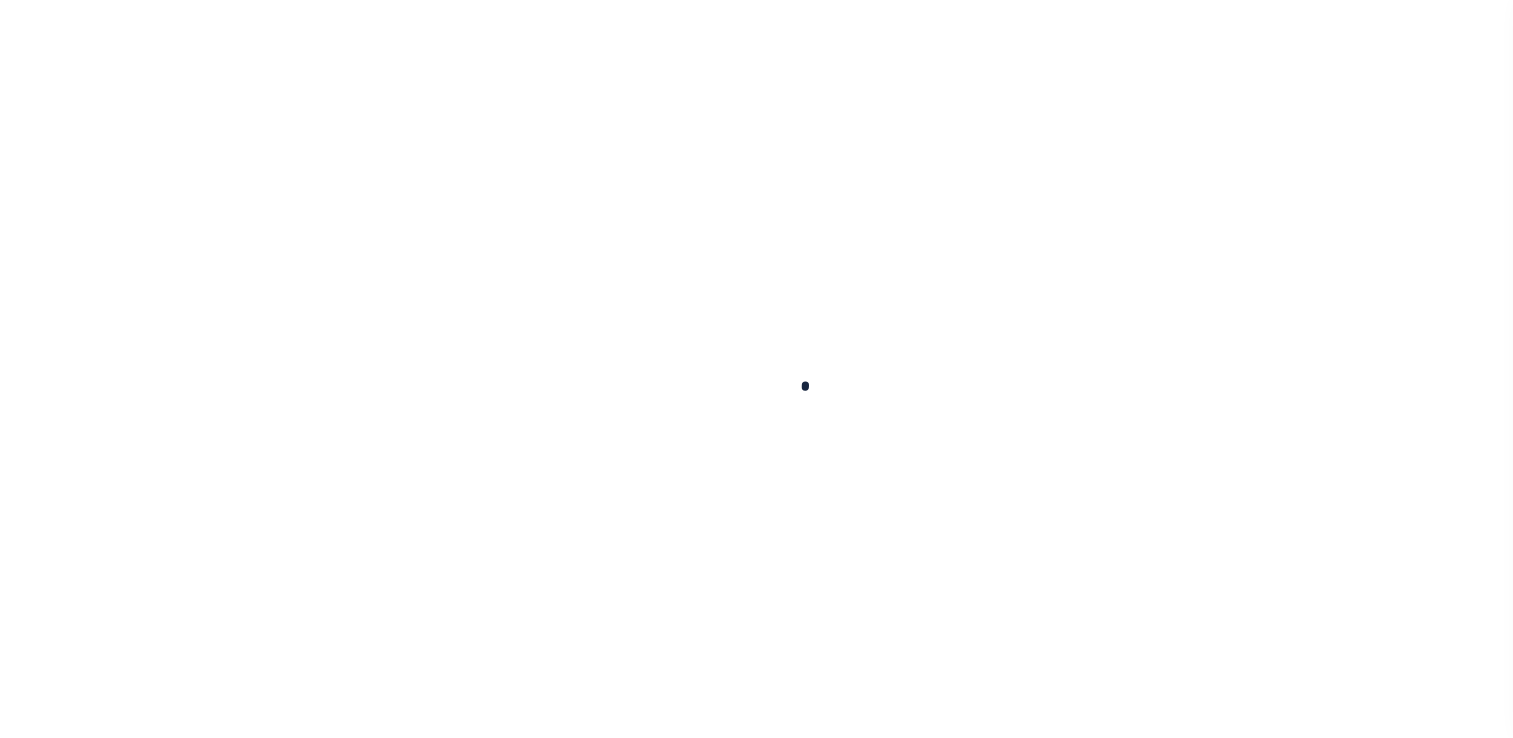 scroll, scrollTop: 0, scrollLeft: 0, axis: both 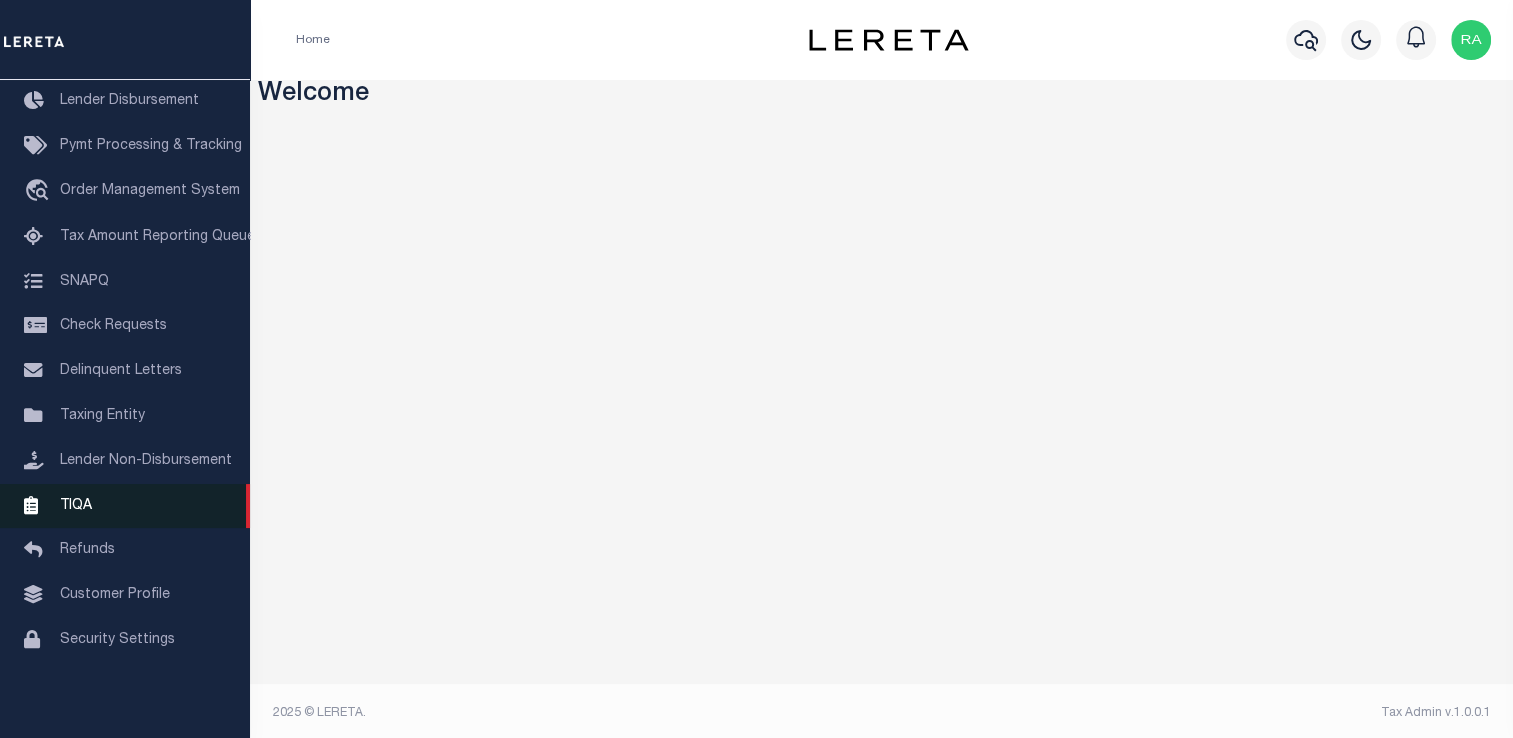 click on "TIQA" at bounding box center (76, 505) 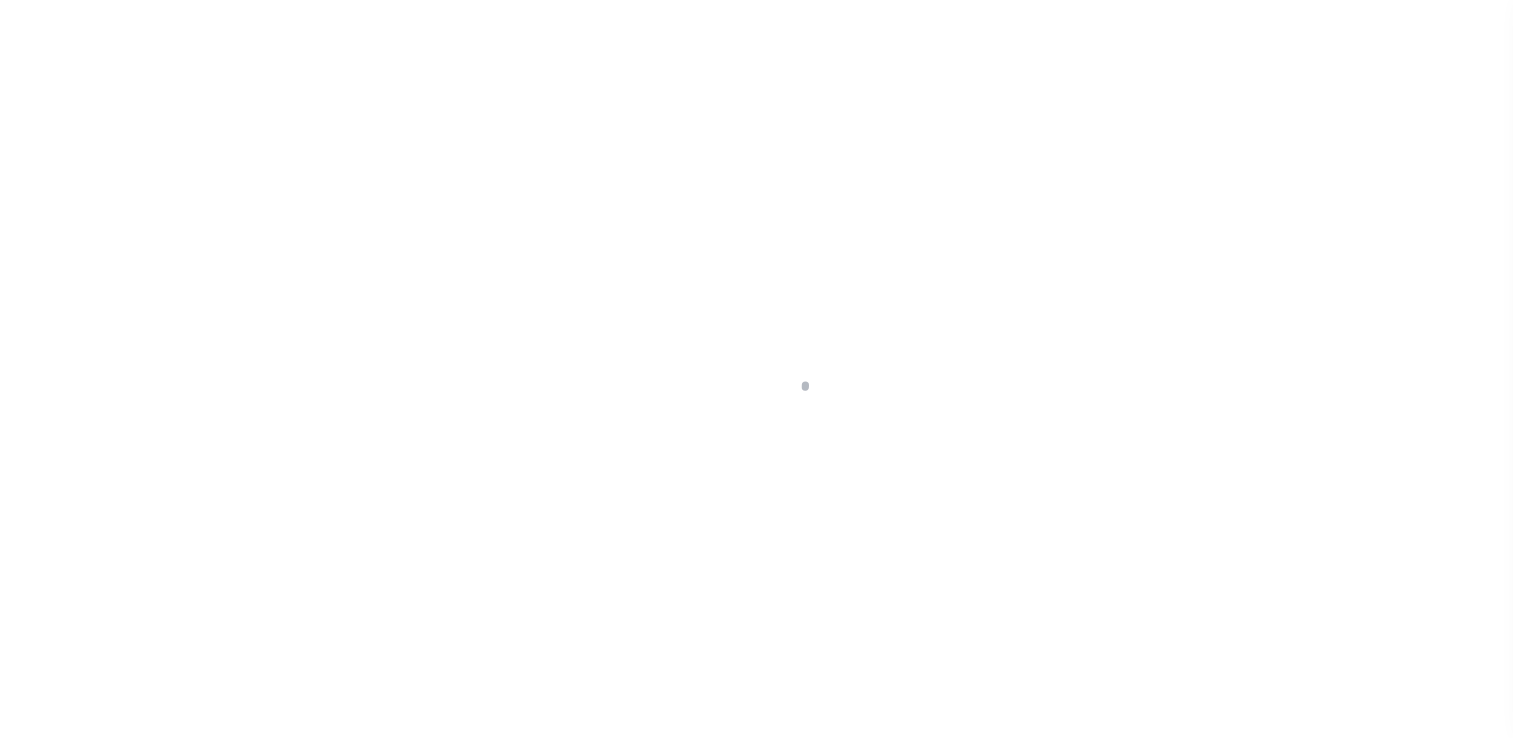 scroll, scrollTop: 0, scrollLeft: 0, axis: both 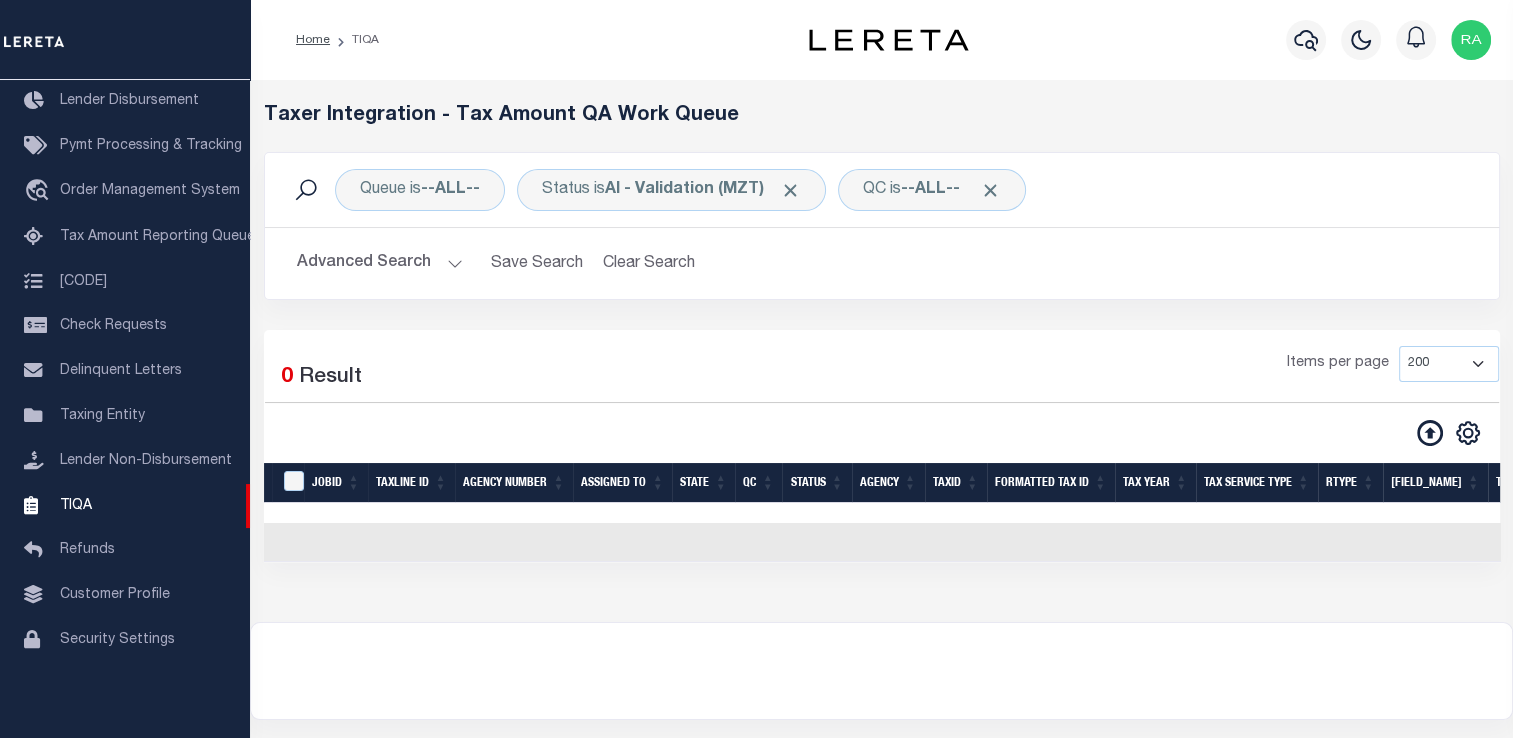 click on "Advanced Search" at bounding box center [380, 263] 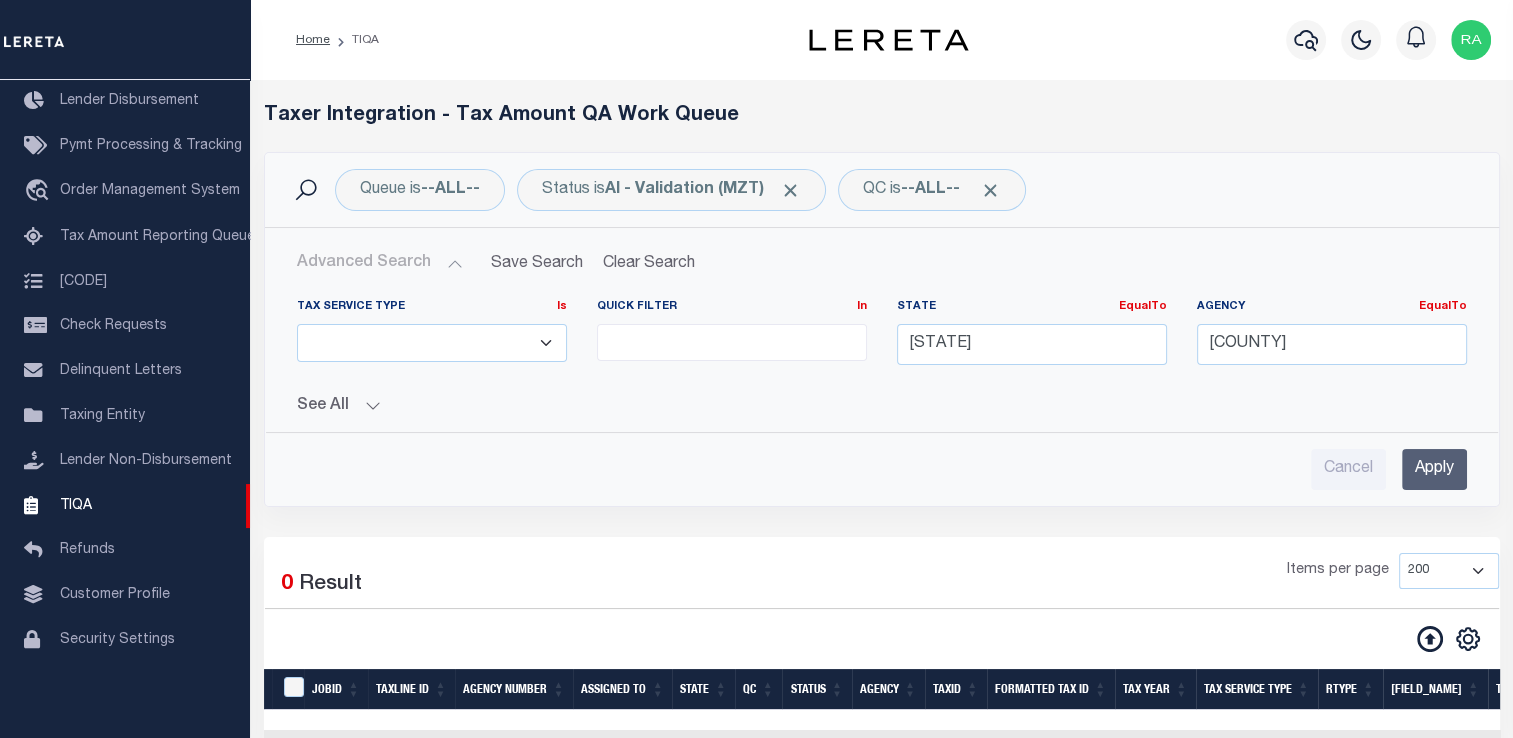 click on "Apply" at bounding box center (1434, 469) 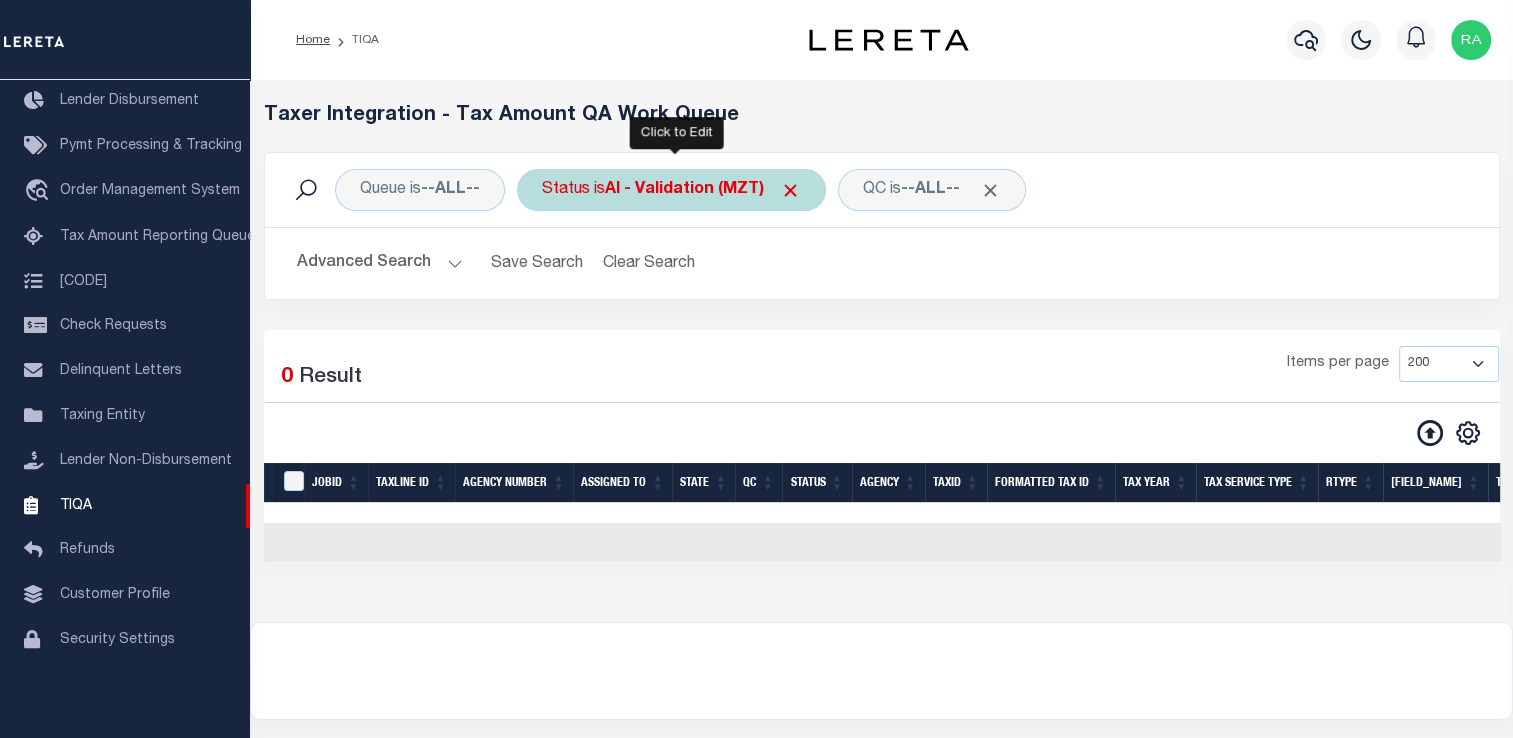 click on "[STATUS]" at bounding box center (671, 190) 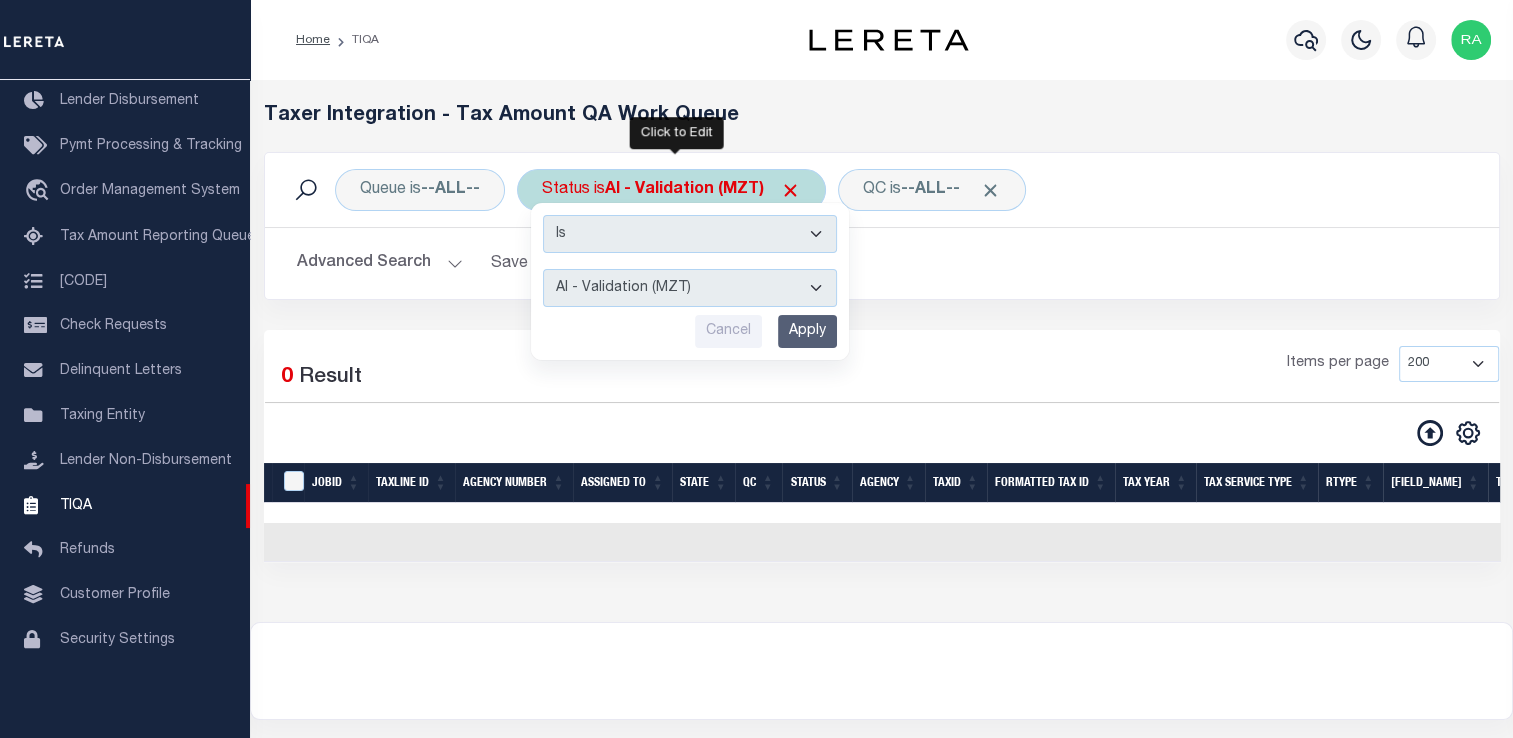 click on "AI - Bot Exception (ERR) AI - Bot Running (PLA) AI - Failed QA (FQA) AI - Prep for Release to TIQA (IUT) AI - Validation (MZT) Details Not Found (DNF) Did Not Update Production (DNU) Load to Production (LTP) Paid No Update (PNU) Ready for Production (RFP) Ready for QA (RQA) Tax ID Not Found (TNF) Tax Year Not Found (YNF)" at bounding box center (690, 288) 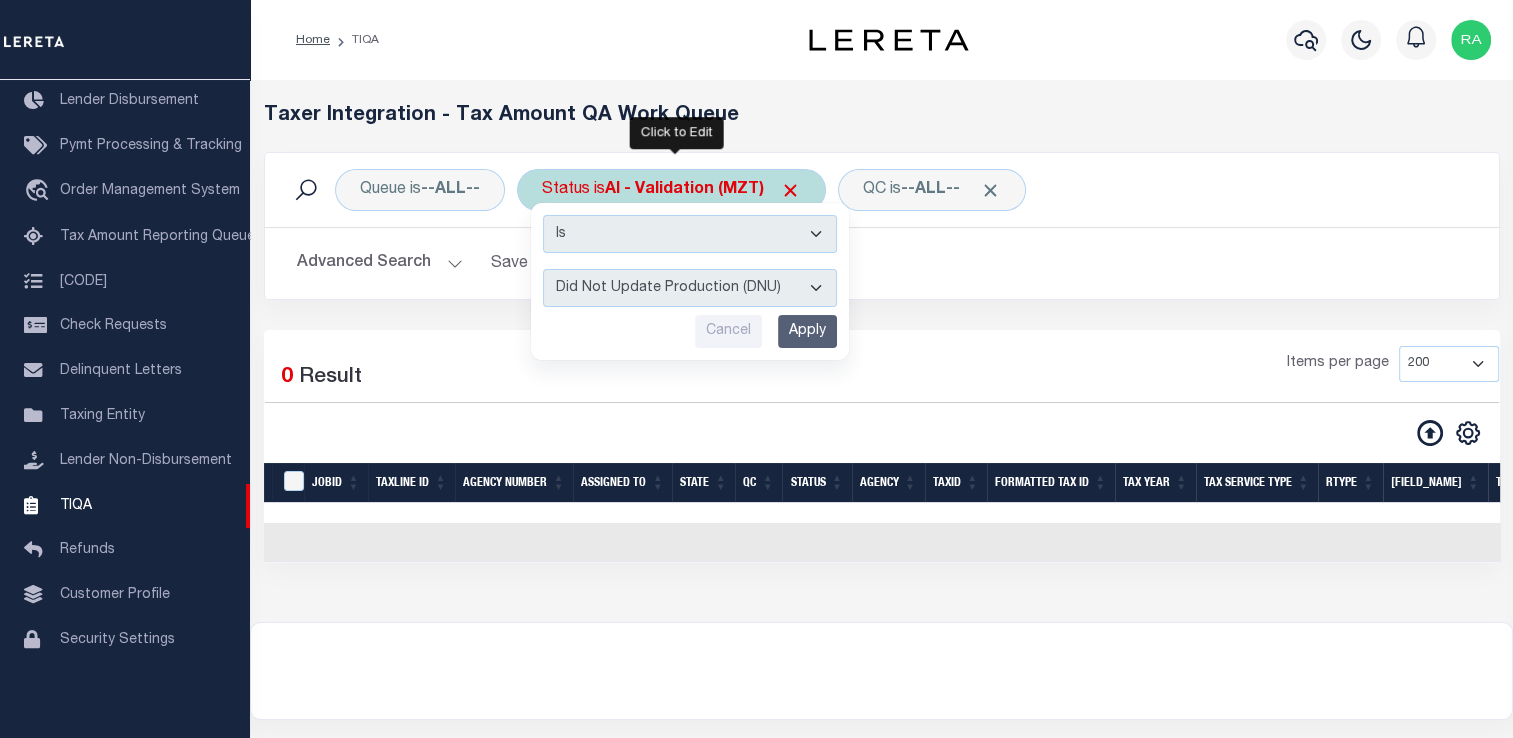 click on "AI - Bot Exception (ERR) AI - Bot Running (PLA) AI - Failed QA (FQA) AI - Prep for Release to TIQA (IUT) AI - Validation (MZT) Details Not Found (DNF) Did Not Update Production (DNU) Load to Production (LTP) Paid No Update (PNU) Ready for Production (RFP) Ready for QA (RQA) Tax ID Not Found (TNF) Tax Year Not Found (YNF)" at bounding box center [690, 288] 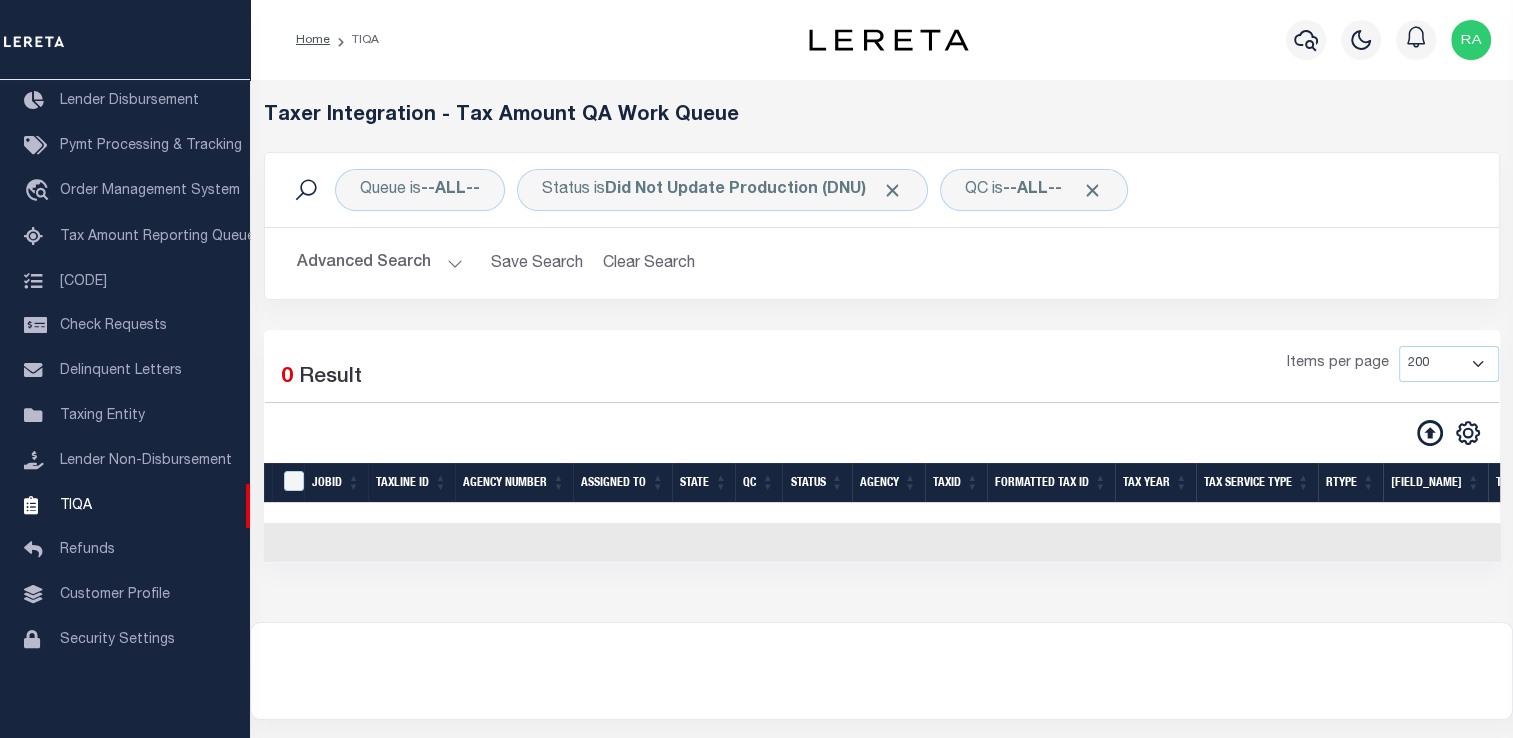 click on "Queue is  --ALL--    Status is  Did Not Update Production (DNU)   QC is  --ALL--
Search
Advanced Search
Save Search Clear Search
TIQATaxLineSearchTable_dynamictable_____DefaultSaveFilter" at bounding box center [882, 241] 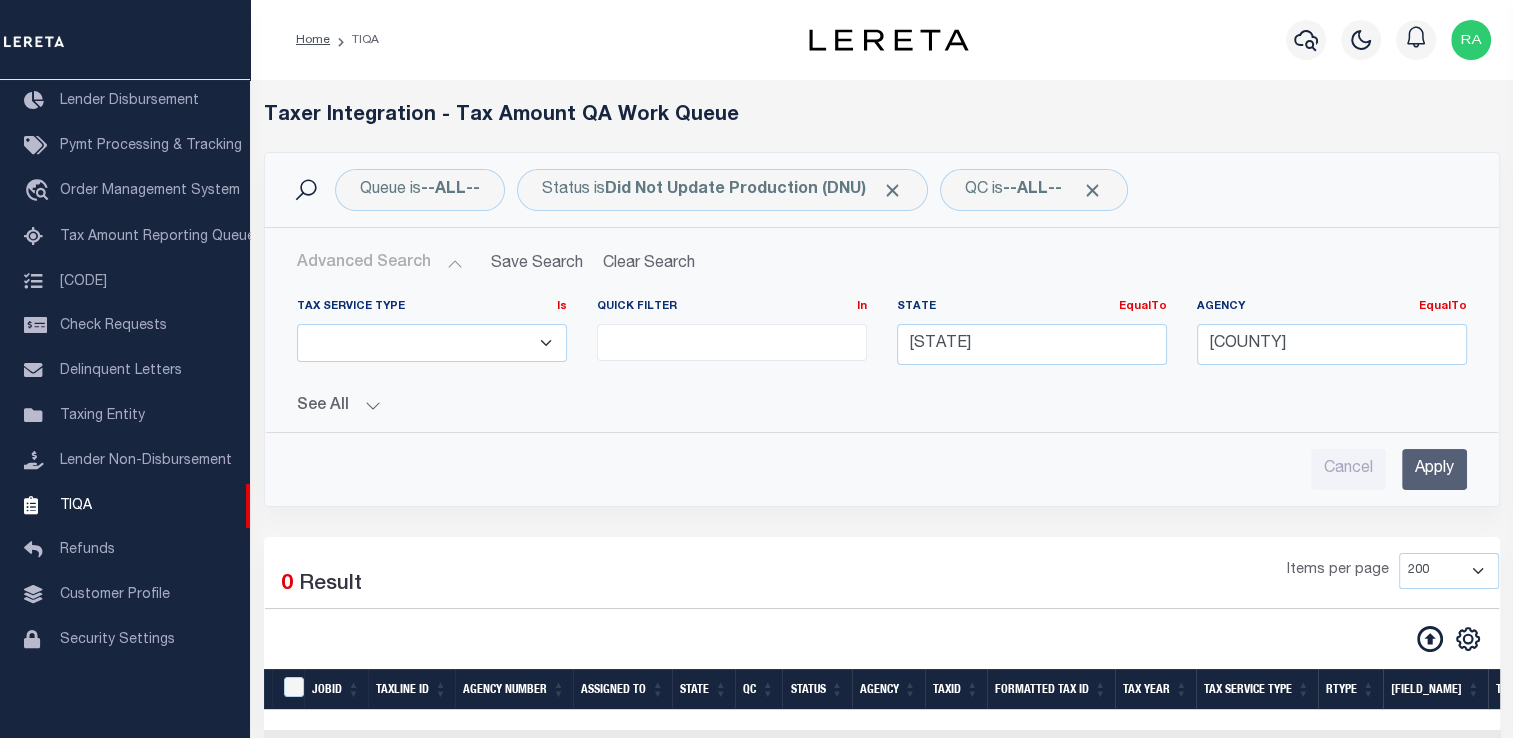 click on "Cancel
Apply" at bounding box center (882, 469) 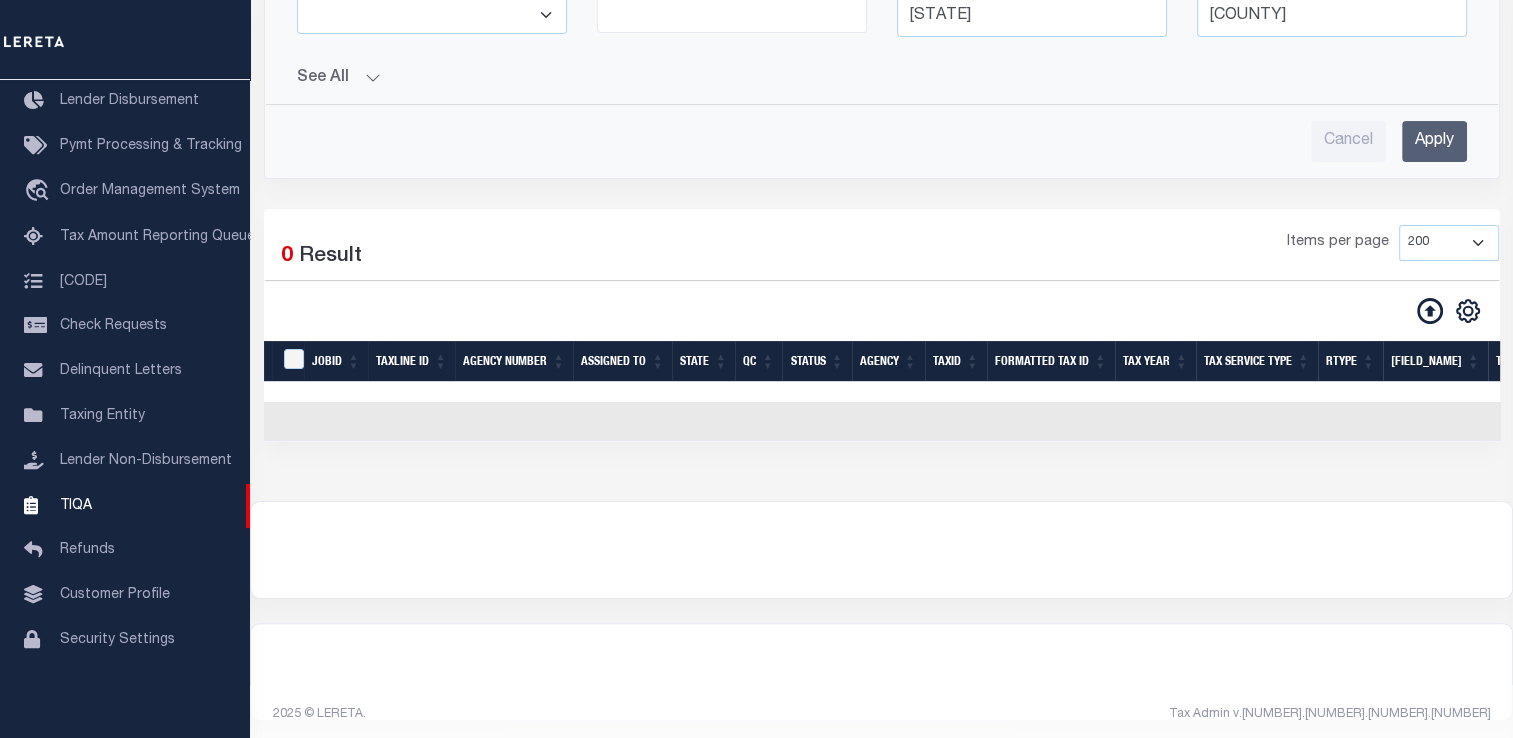 scroll, scrollTop: 342, scrollLeft: 0, axis: vertical 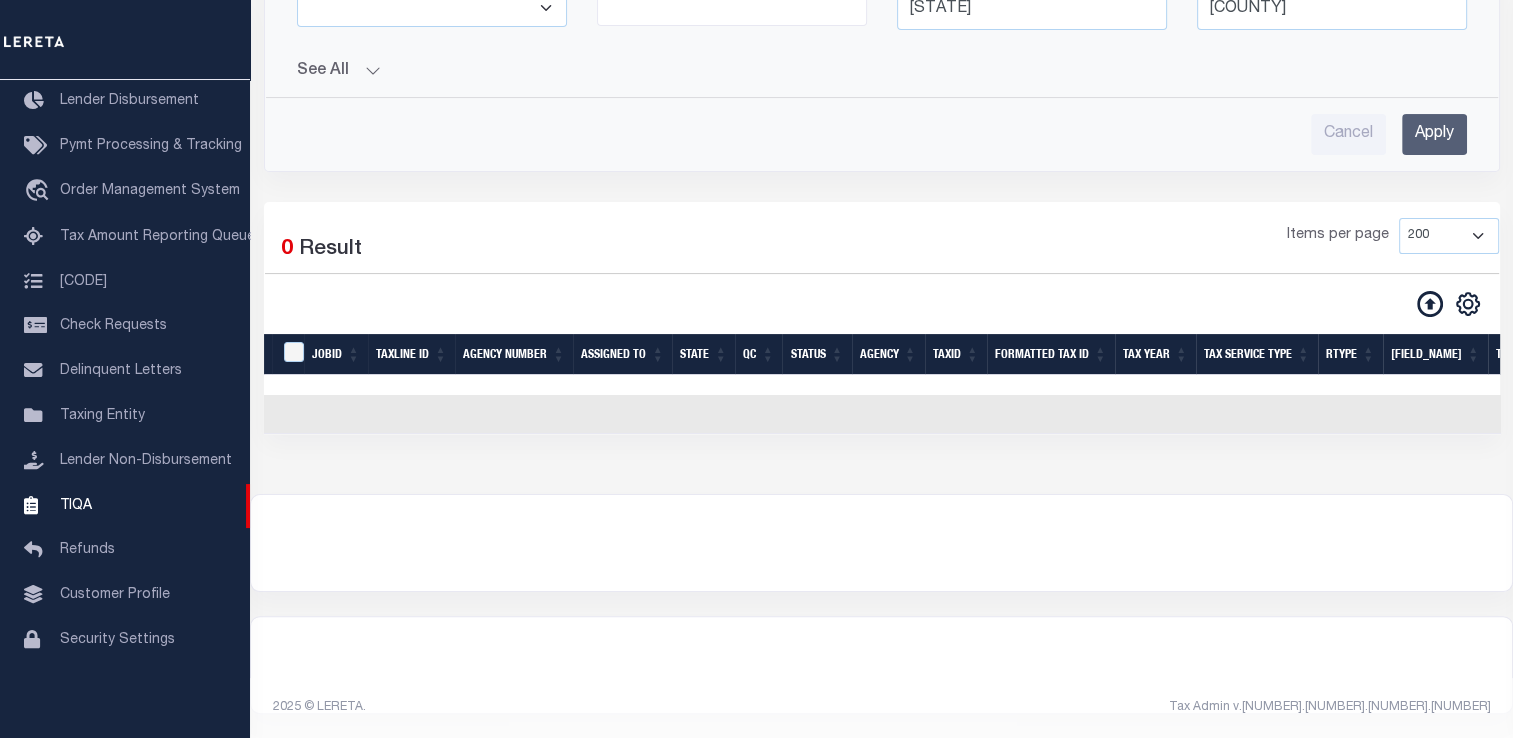 click on "Apply" at bounding box center [1434, 134] 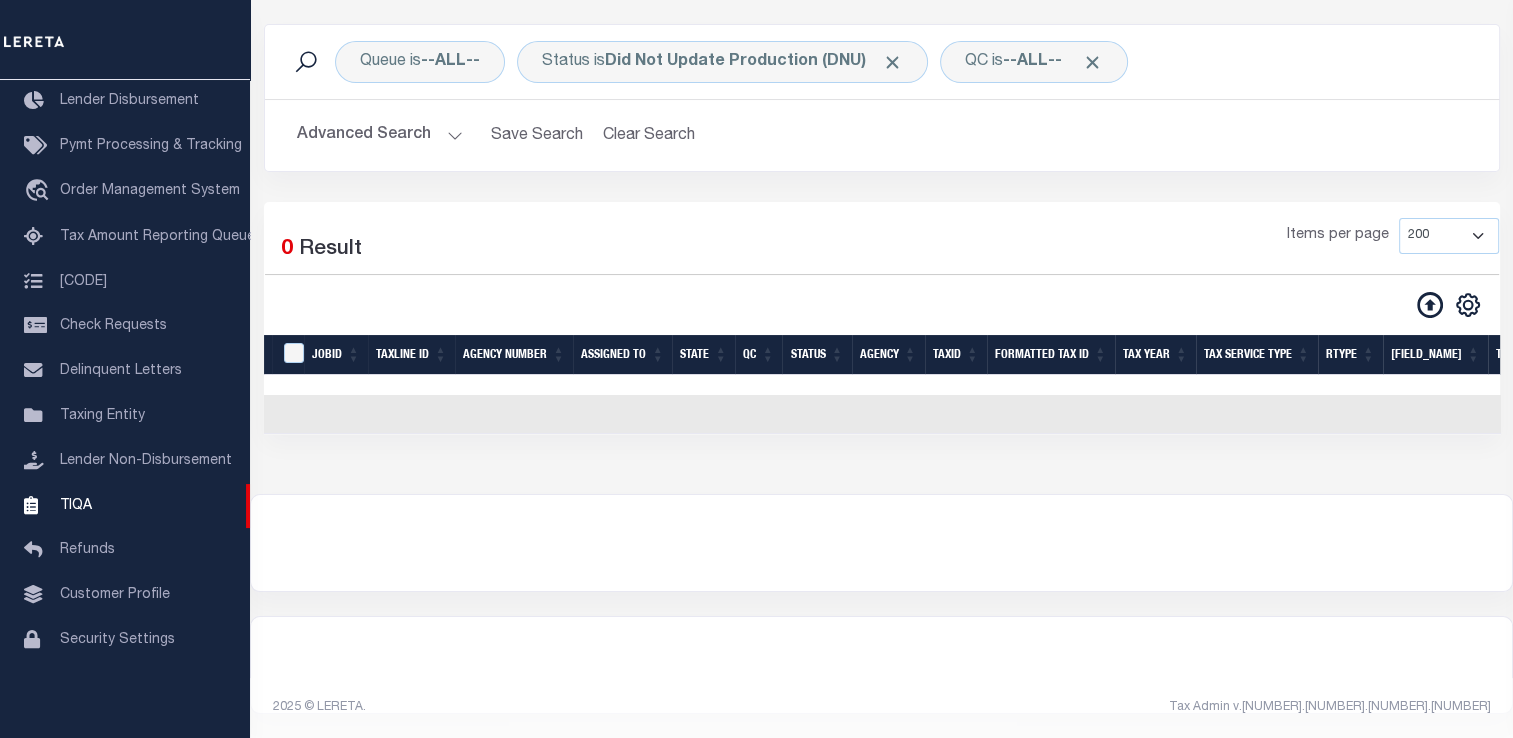 scroll, scrollTop: 0, scrollLeft: 0, axis: both 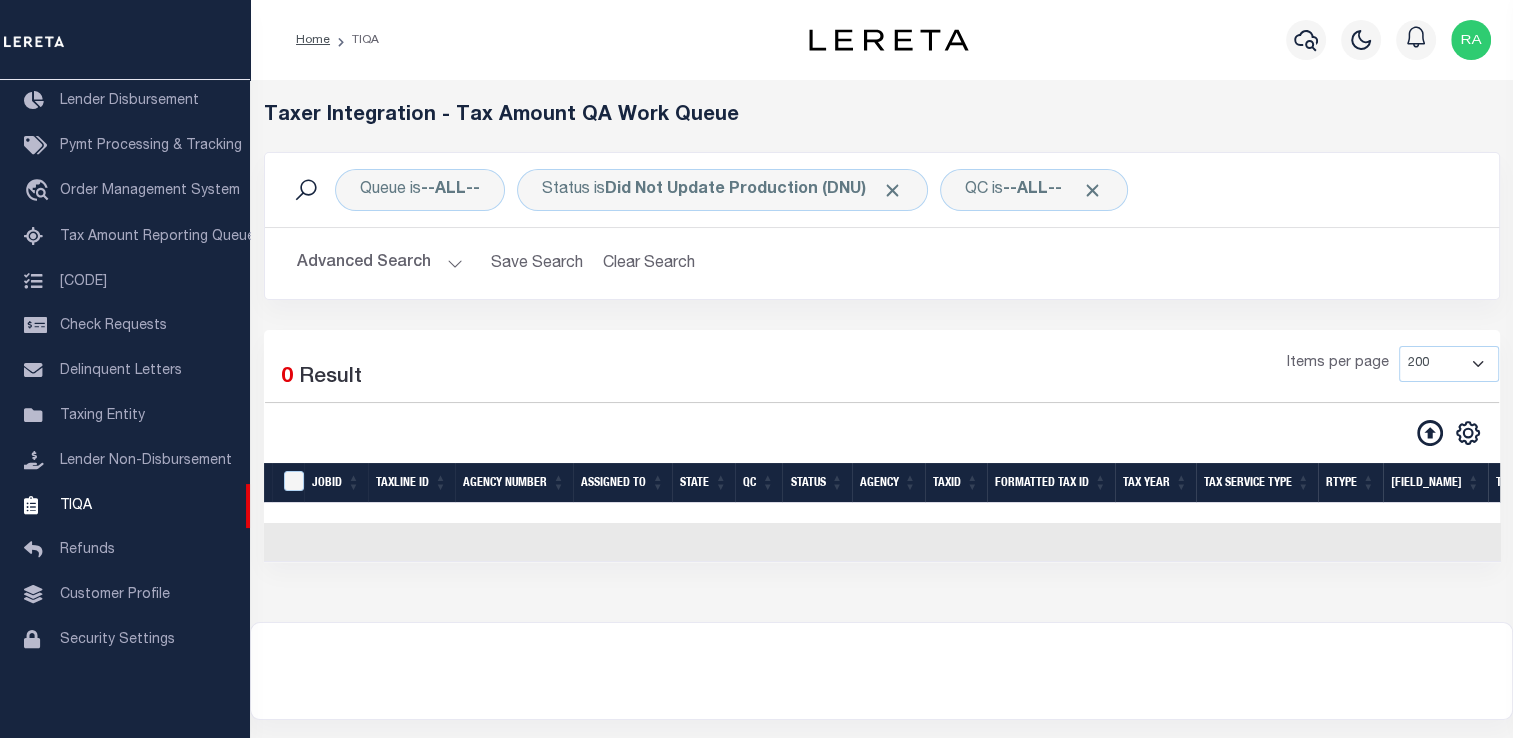 click on "Advanced Search" at bounding box center [380, 263] 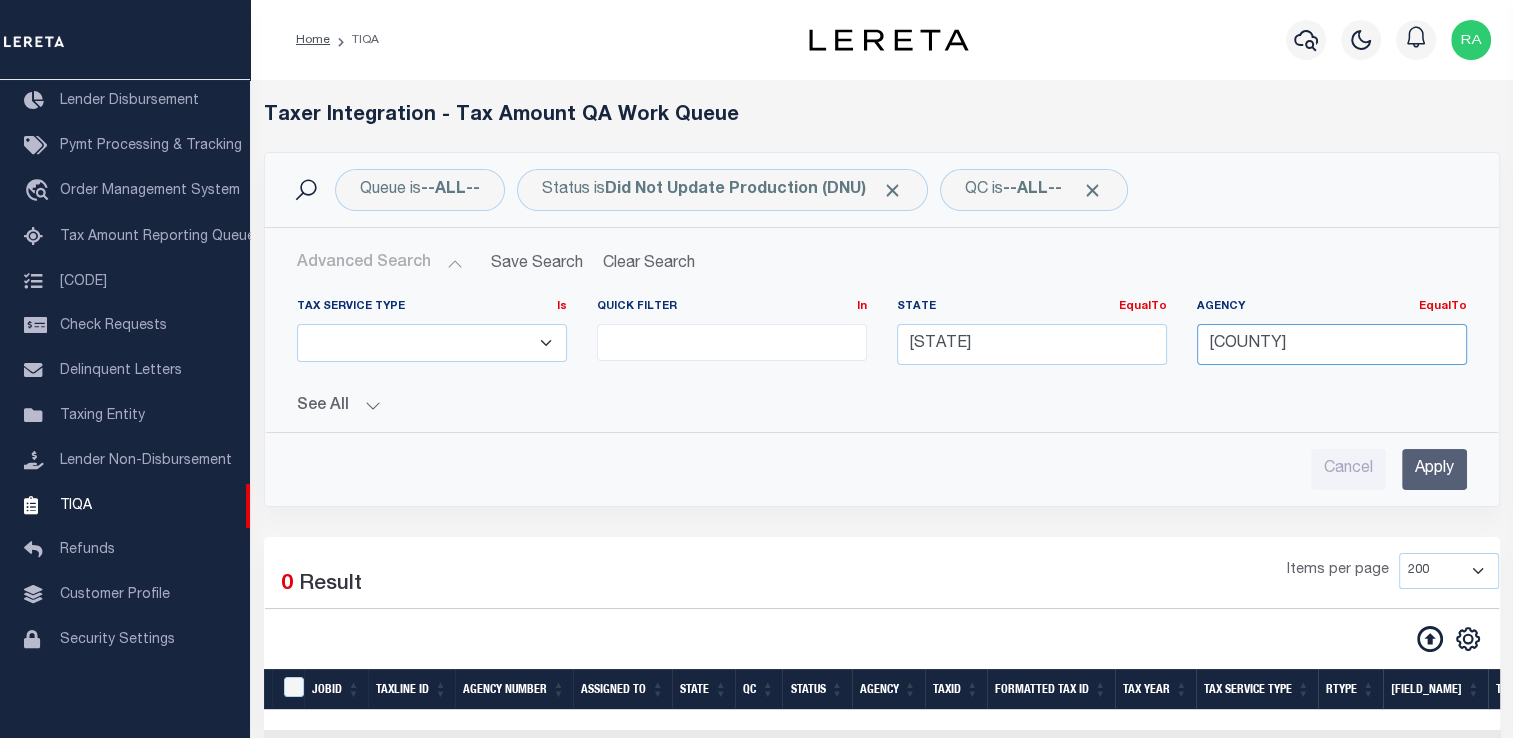drag, startPoint x: 1360, startPoint y: 343, endPoint x: 1113, endPoint y: 339, distance: 247.03238 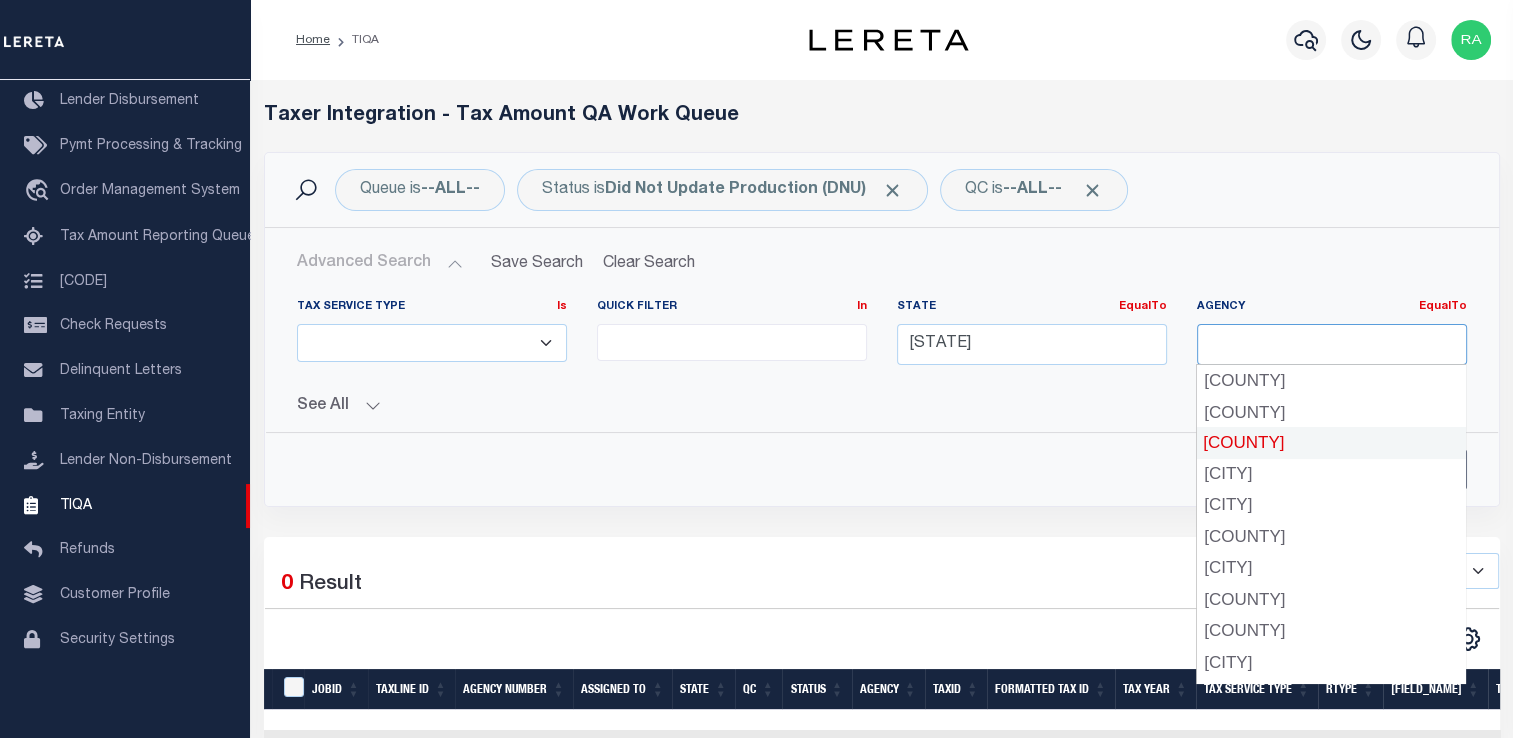 type 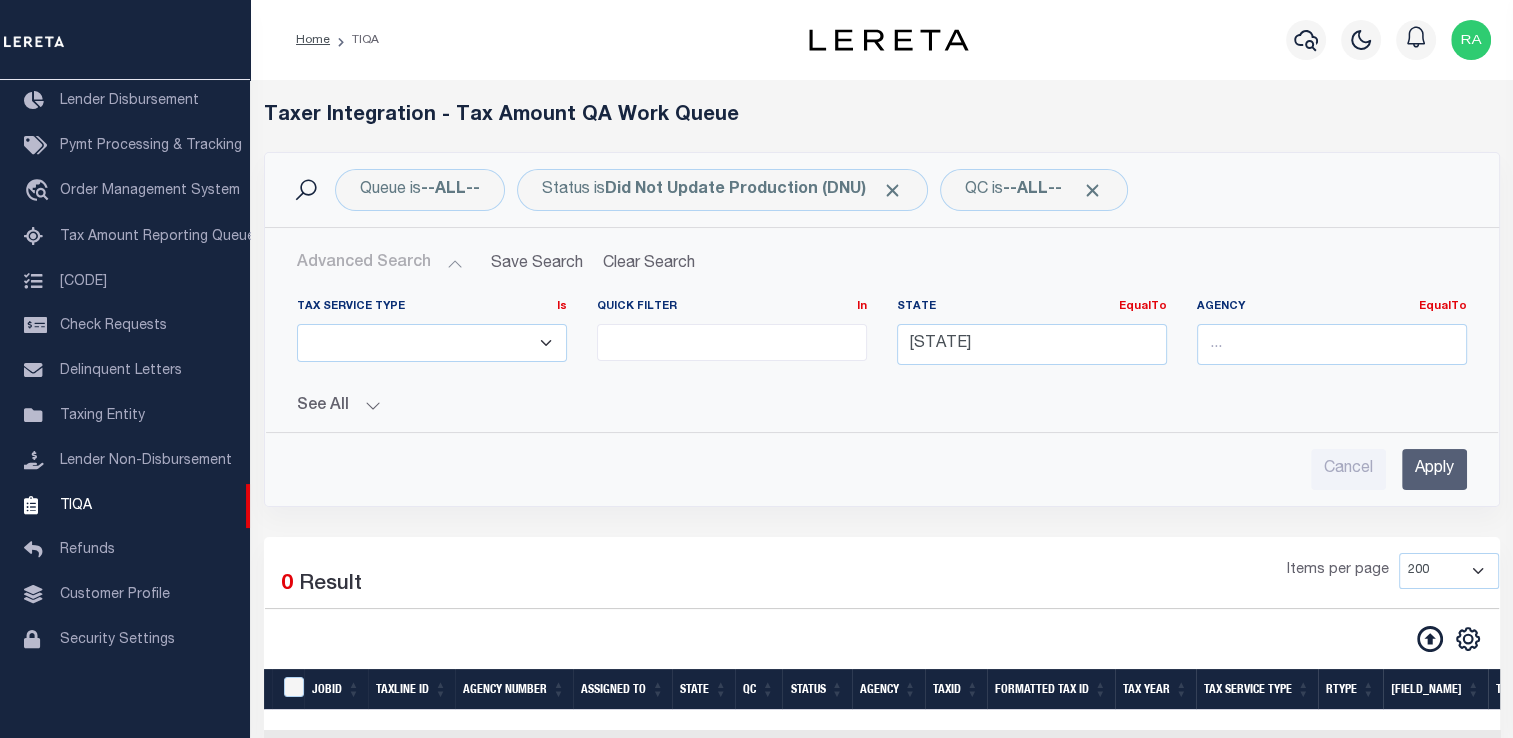 click on "Cancel
Apply" at bounding box center (882, 469) 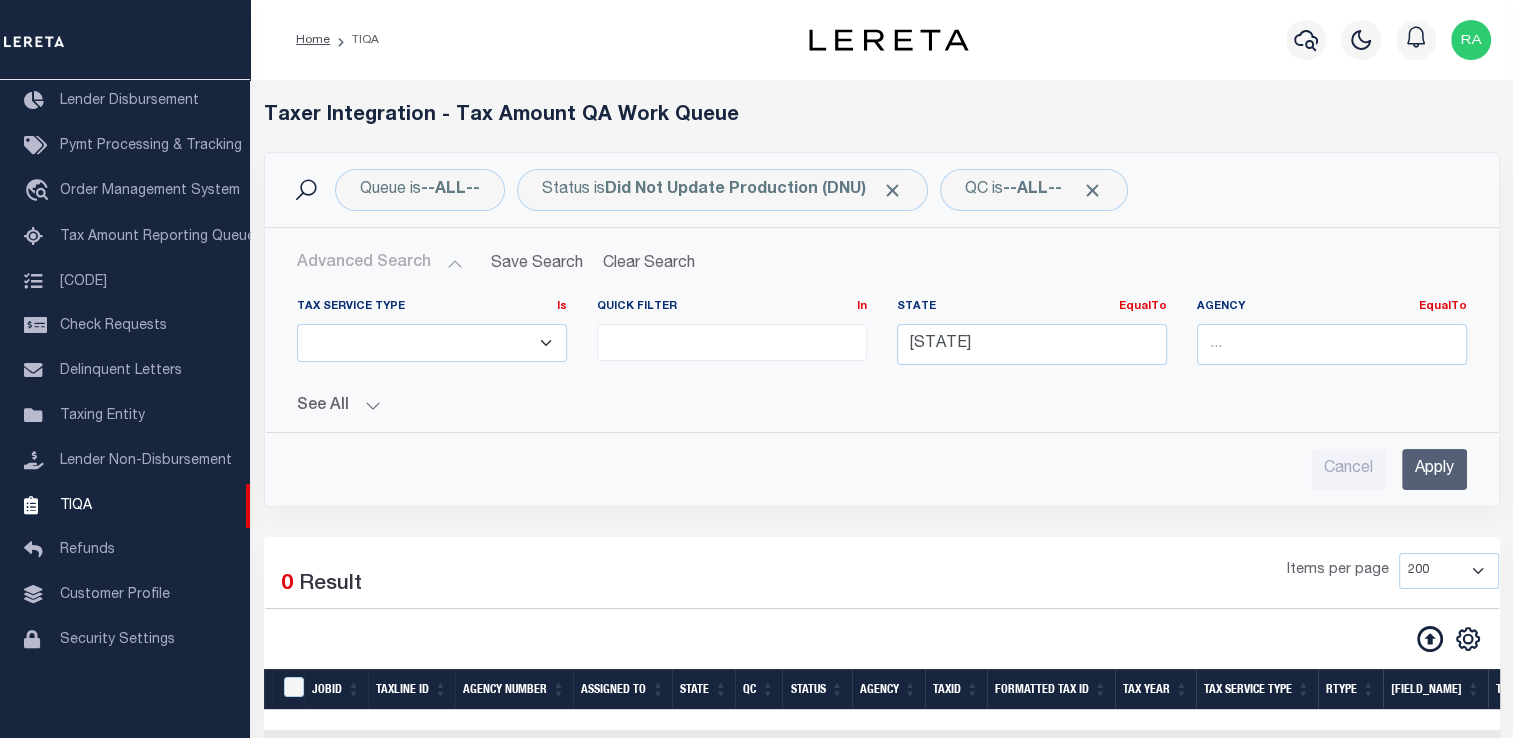 click on "Apply" at bounding box center [1434, 469] 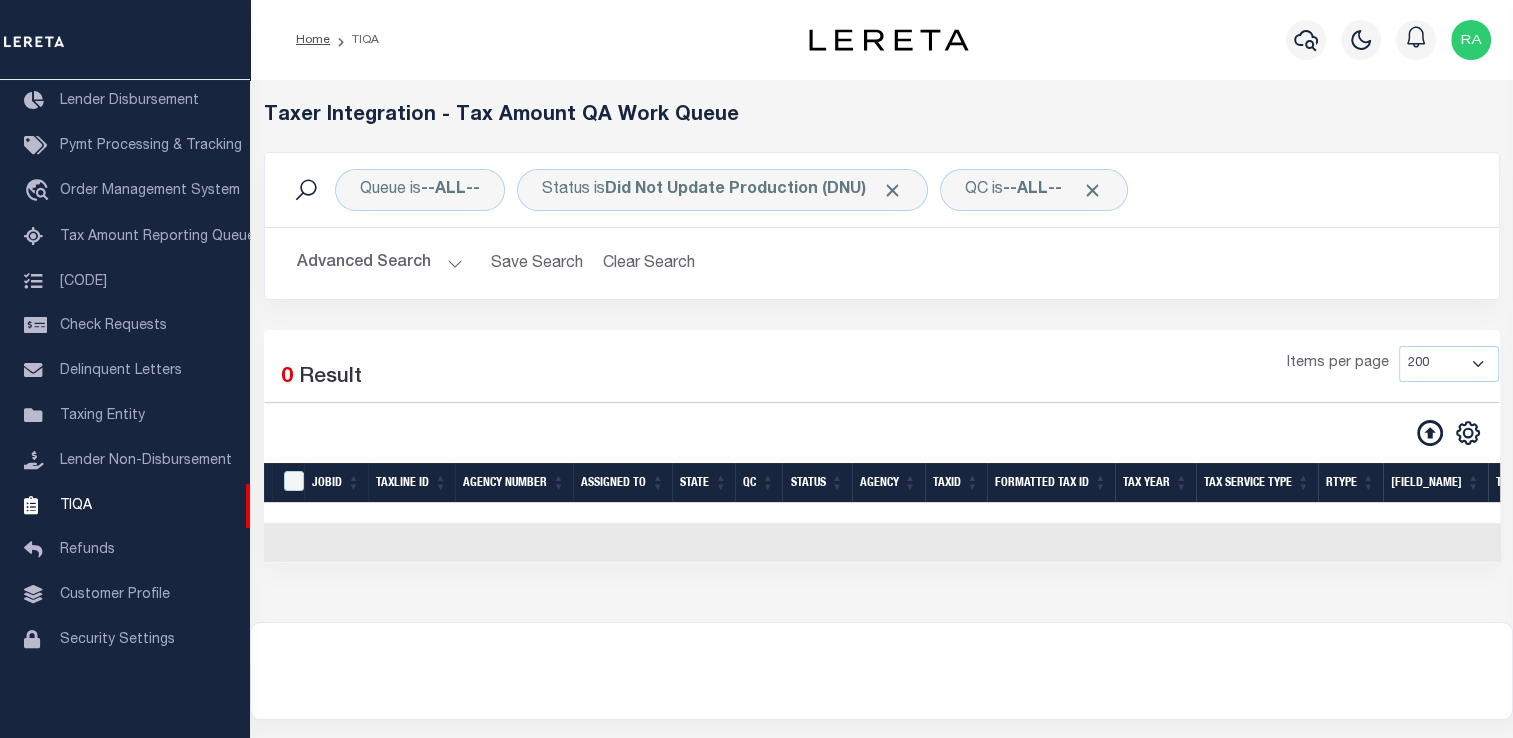 click on "Formatted Tax ID" at bounding box center [1051, 483] 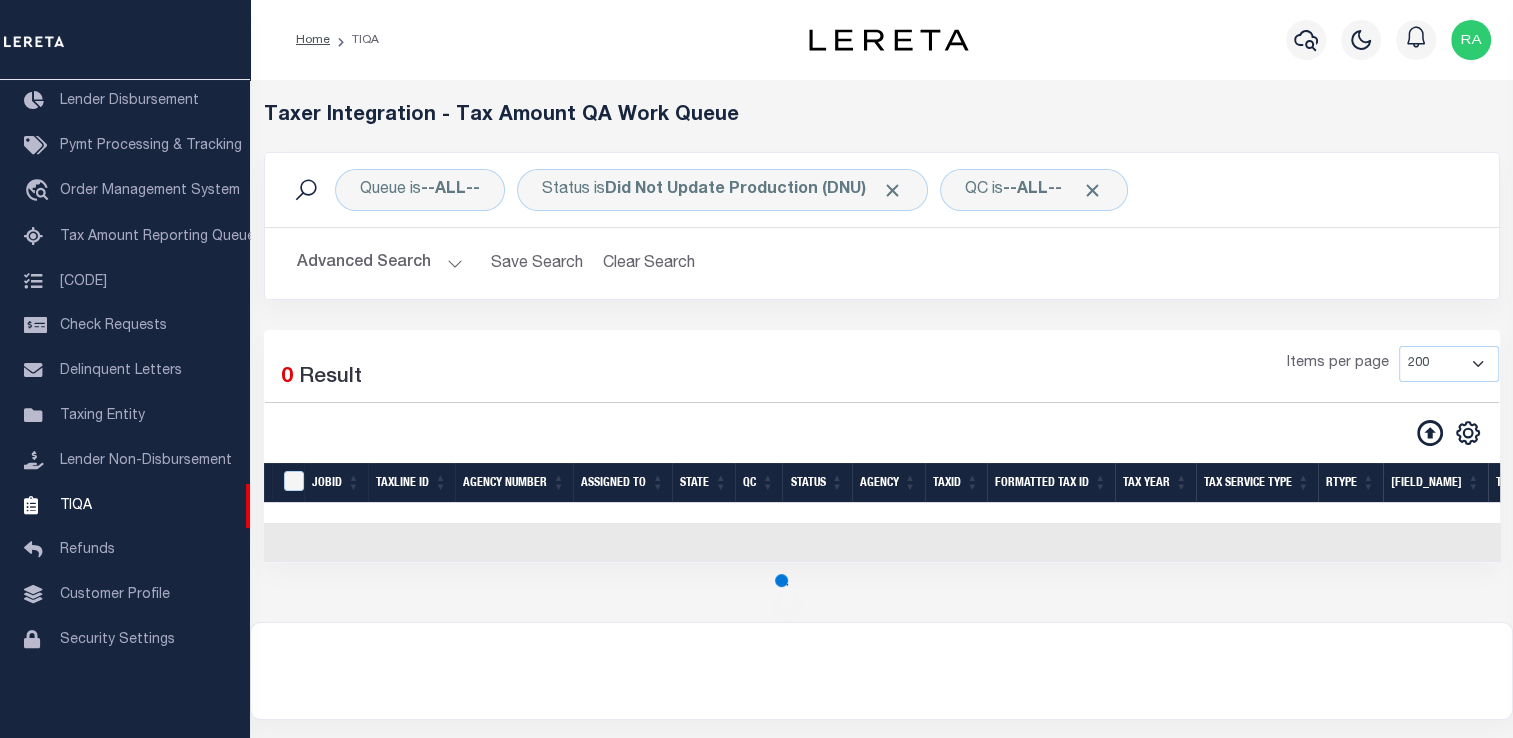scroll, scrollTop: 80, scrollLeft: 0, axis: vertical 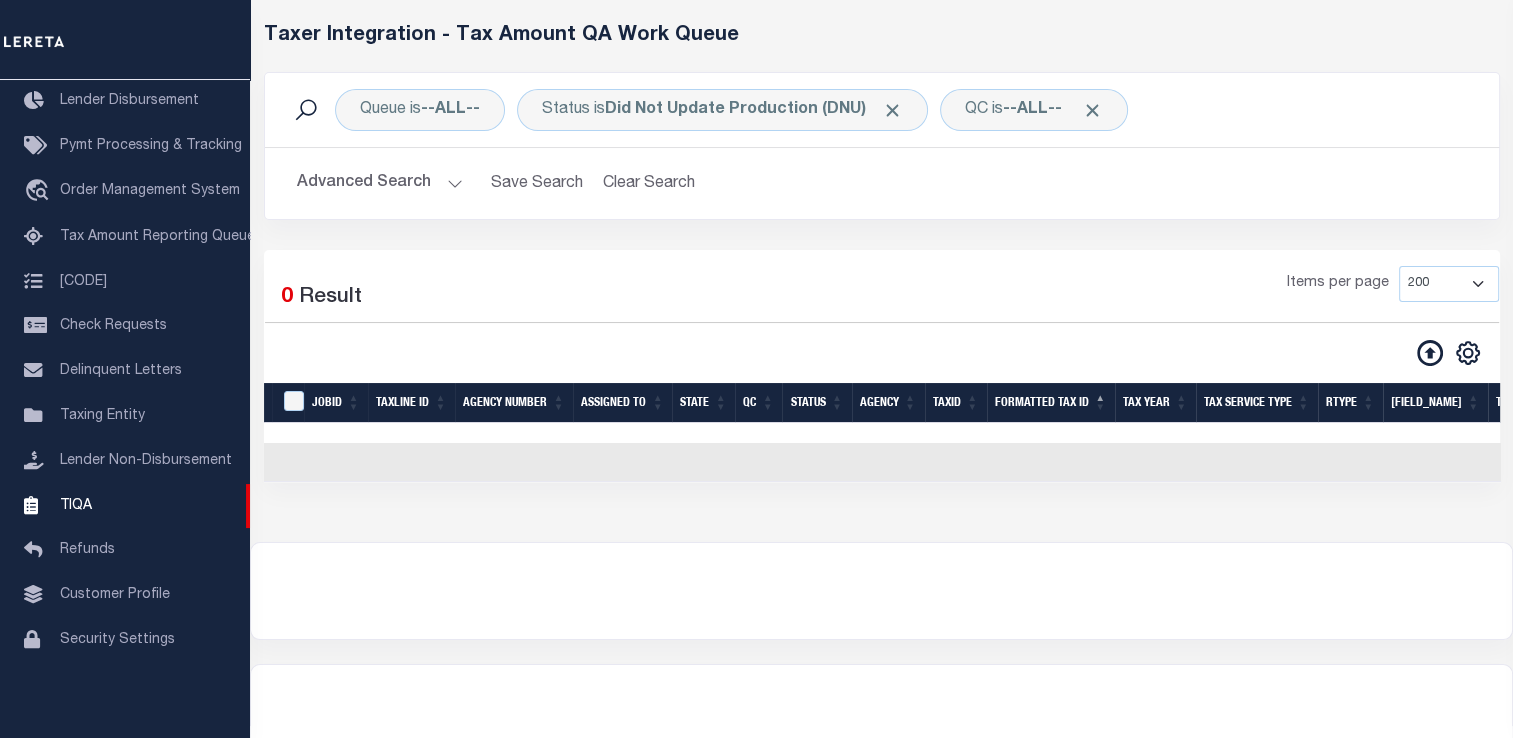 click on "Advanced Search" at bounding box center [380, 183] 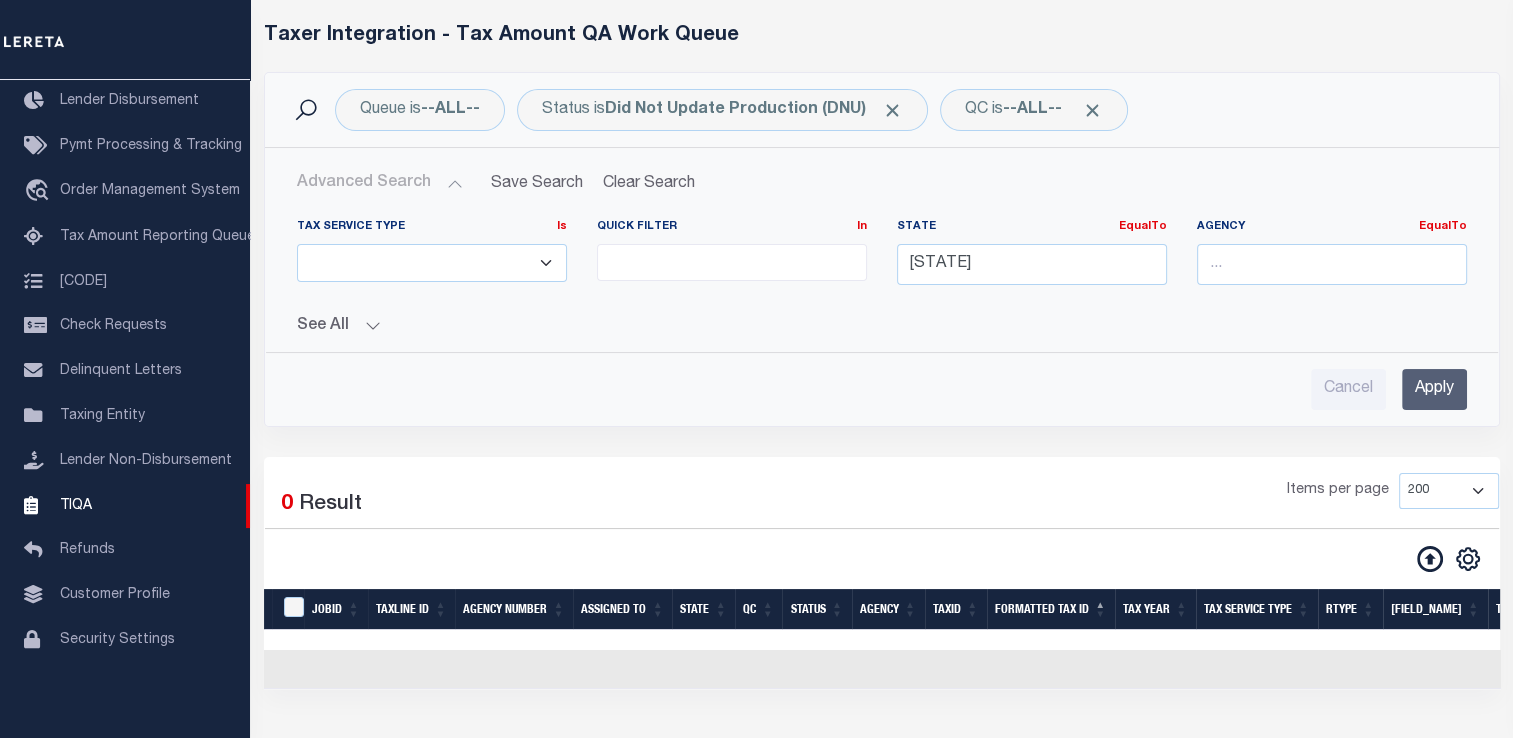 click on "See All" at bounding box center (882, 326) 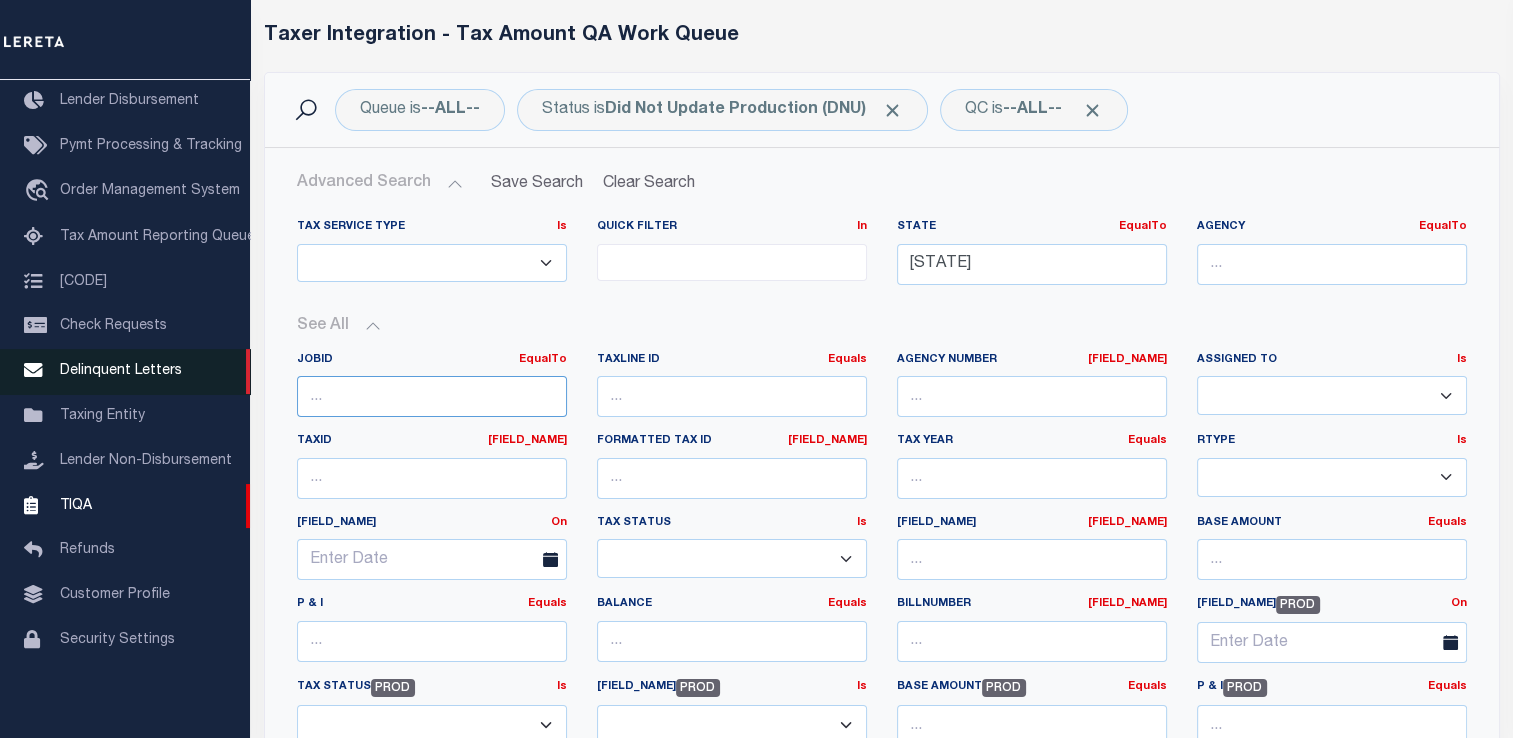 drag, startPoint x: 384, startPoint y: 397, endPoint x: 241, endPoint y: 357, distance: 148.48906 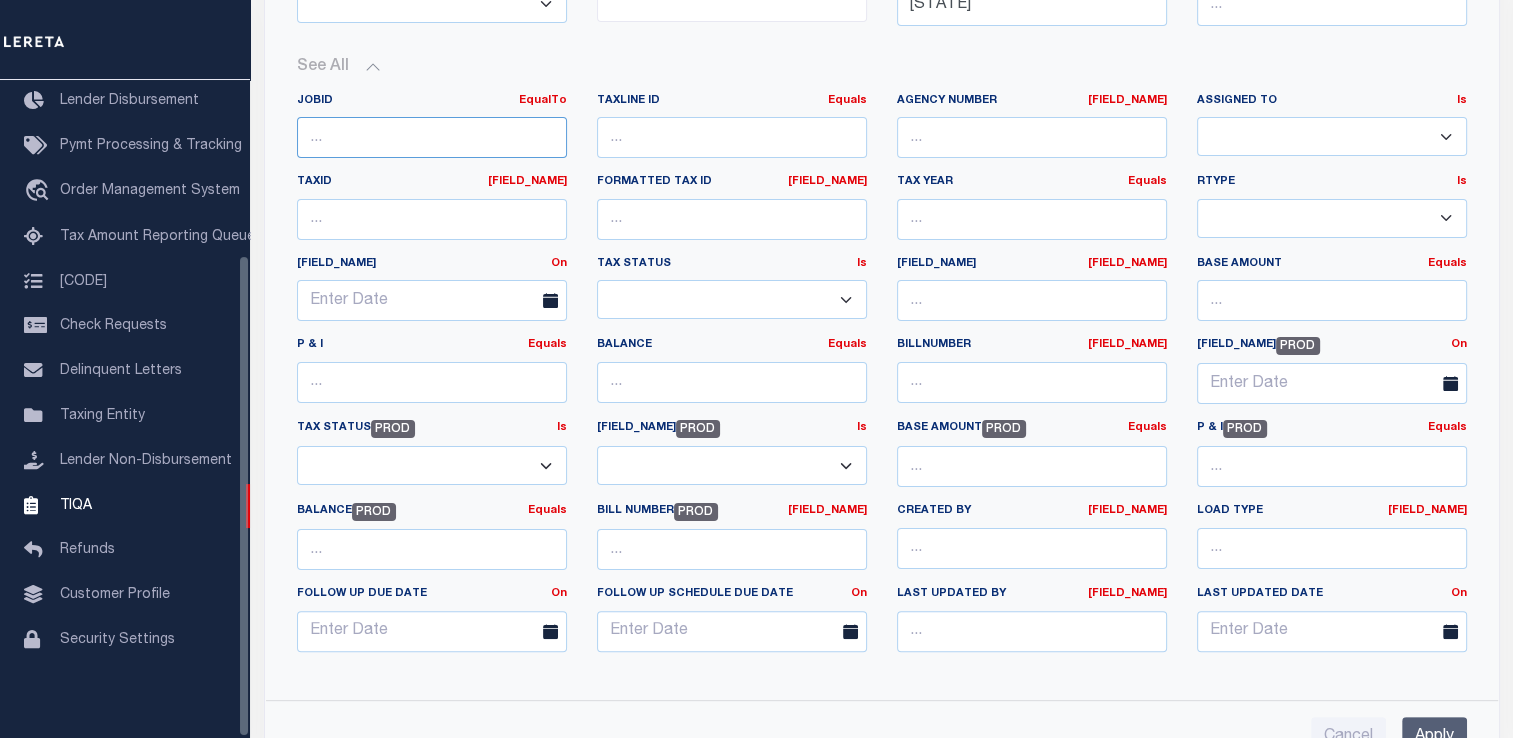 scroll, scrollTop: 374, scrollLeft: 0, axis: vertical 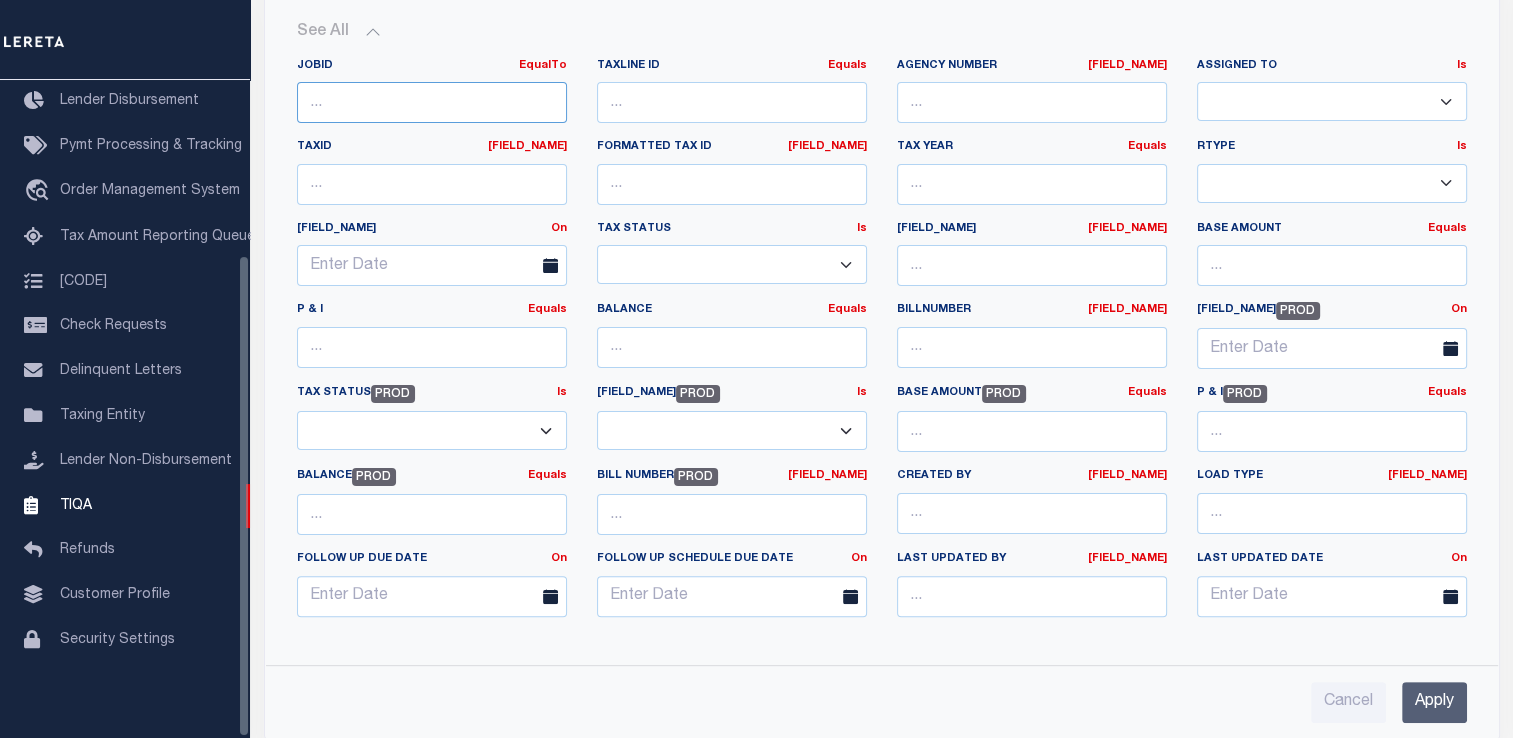 type 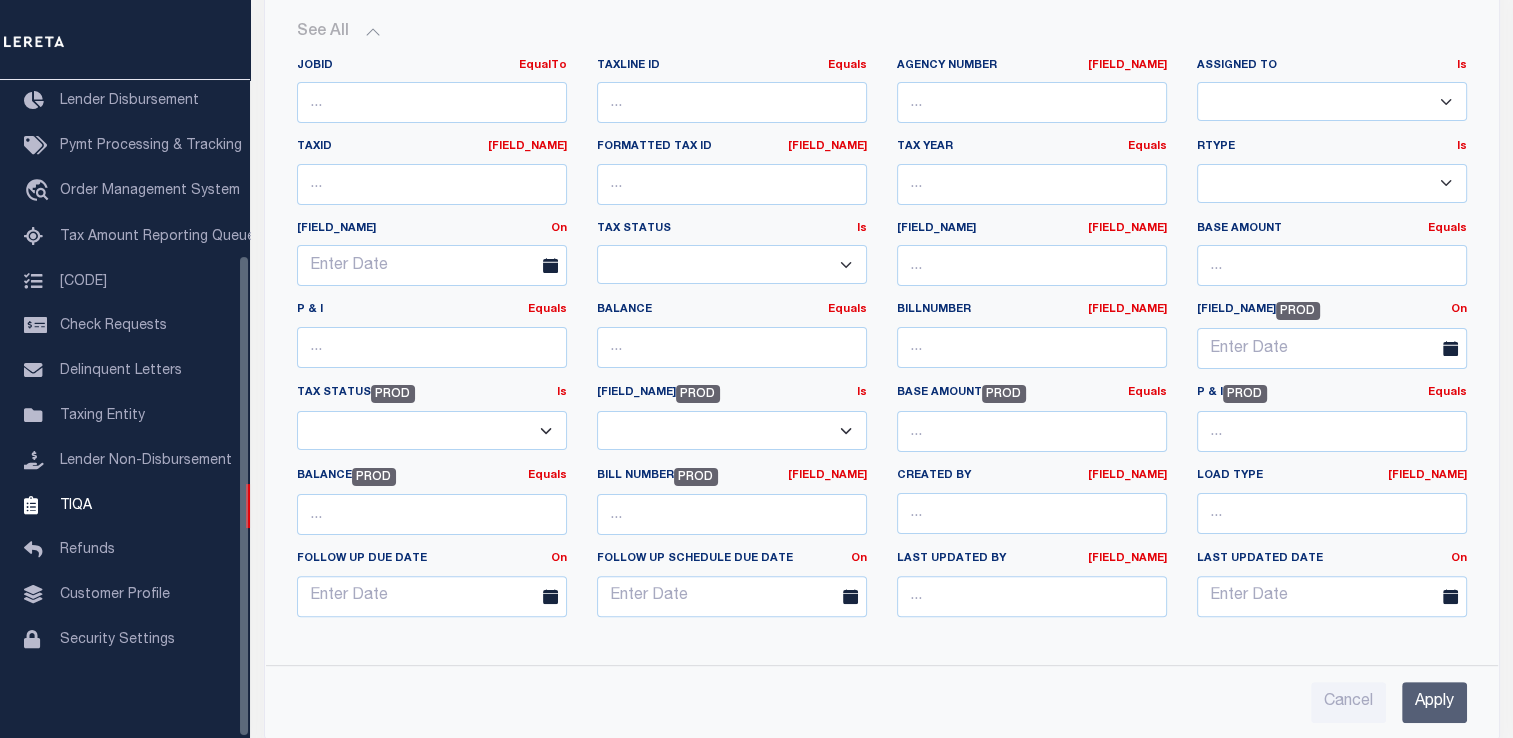 click on "Apply" at bounding box center (1434, 702) 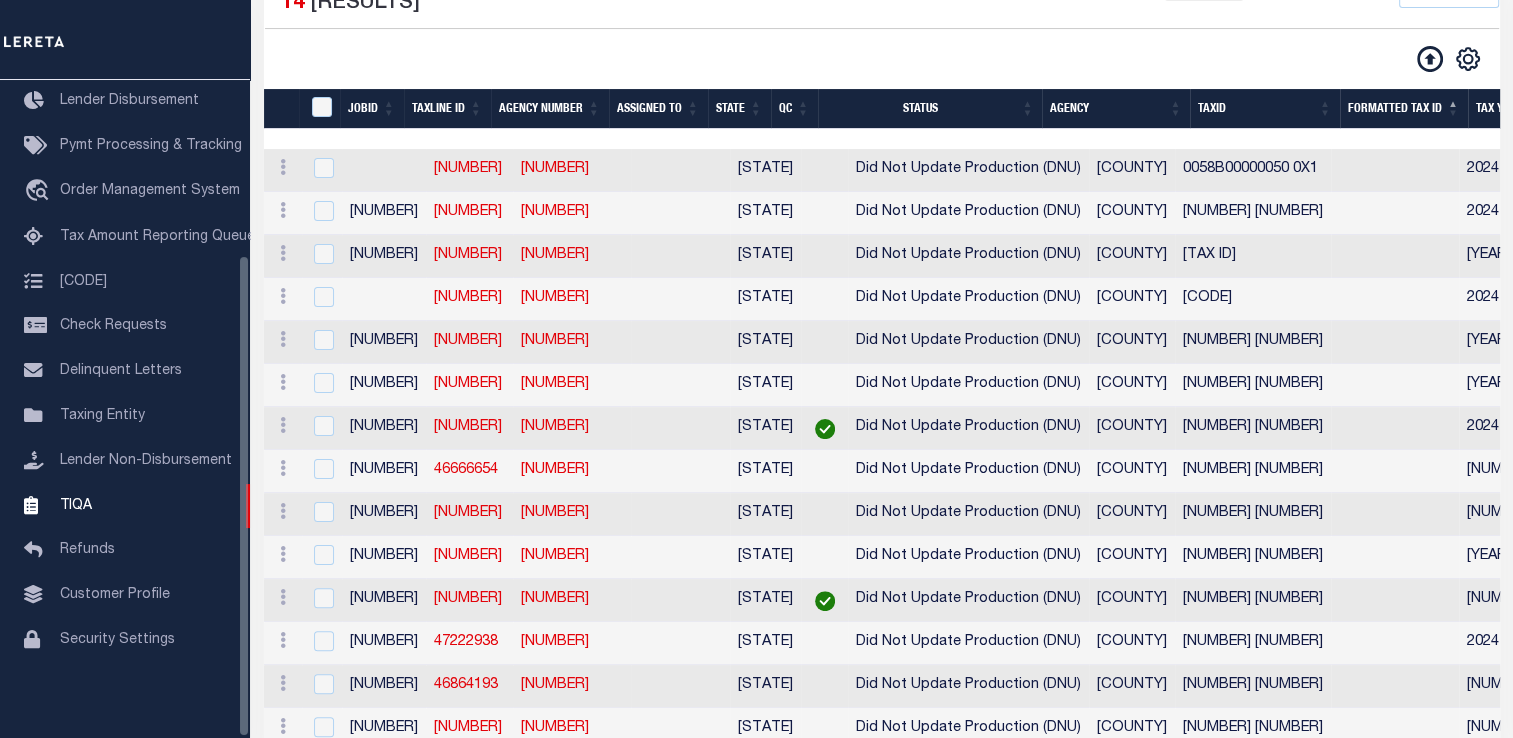 click on "Did Not Update Production (DNU)" at bounding box center [968, 212] 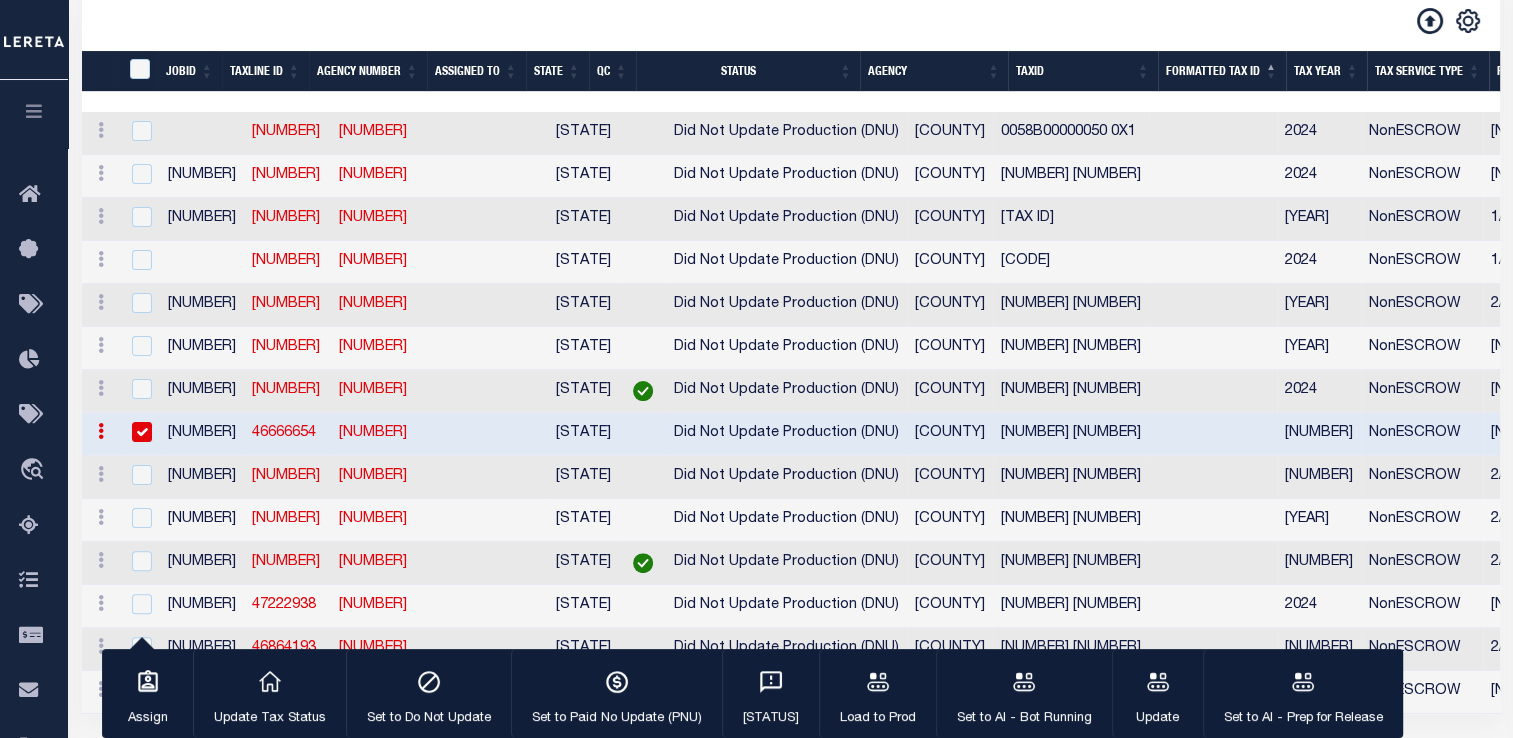 click at bounding box center (142, 432) 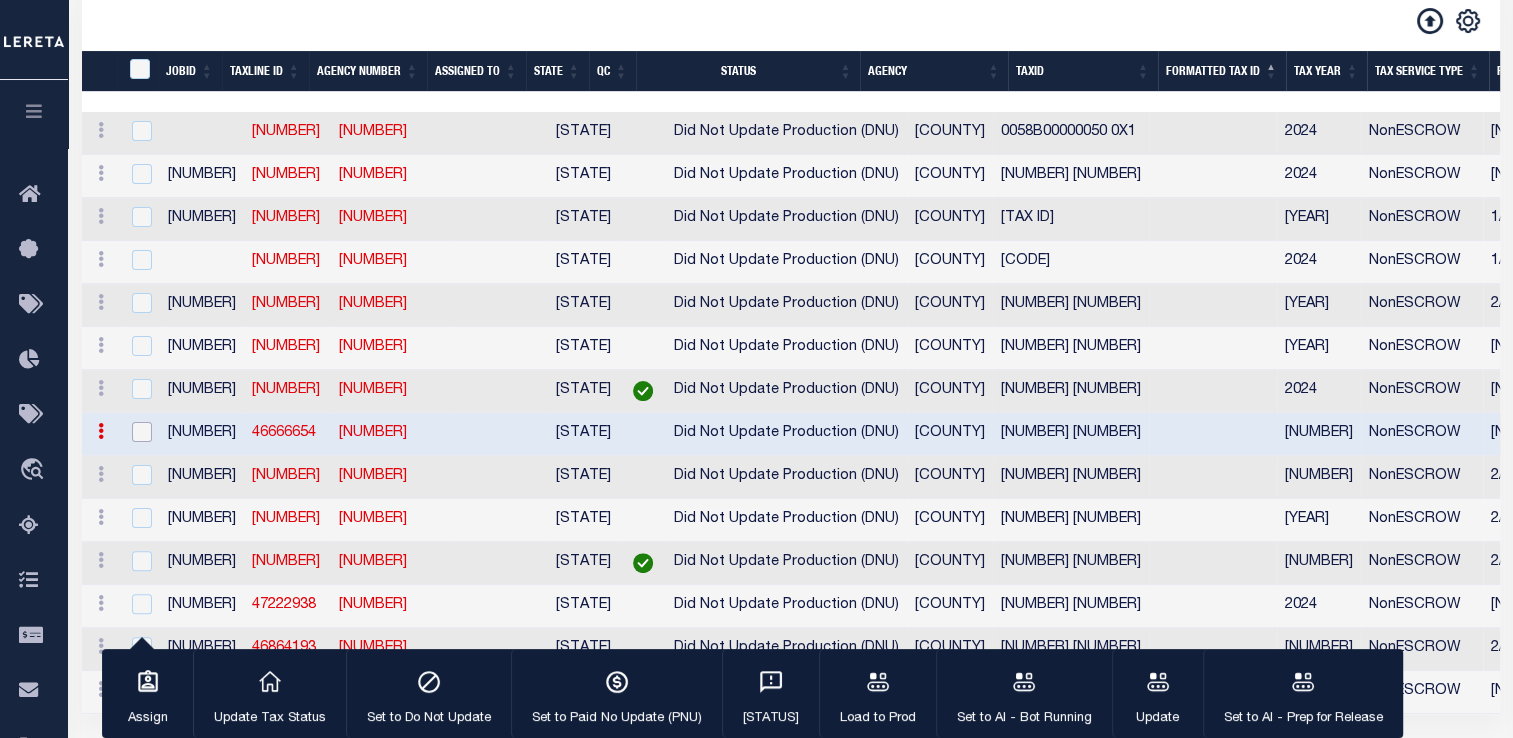 checkbox on "false" 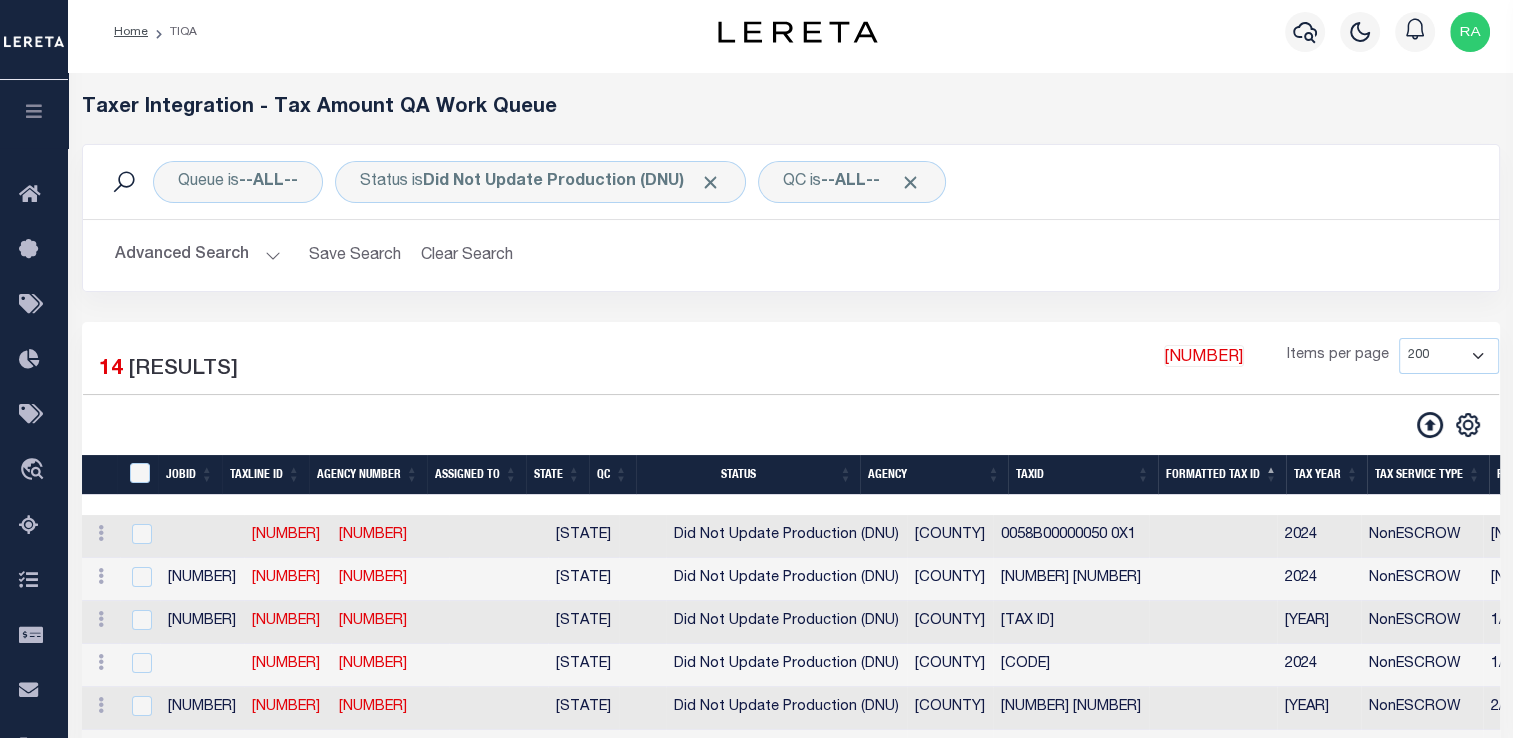 scroll, scrollTop: 6, scrollLeft: 0, axis: vertical 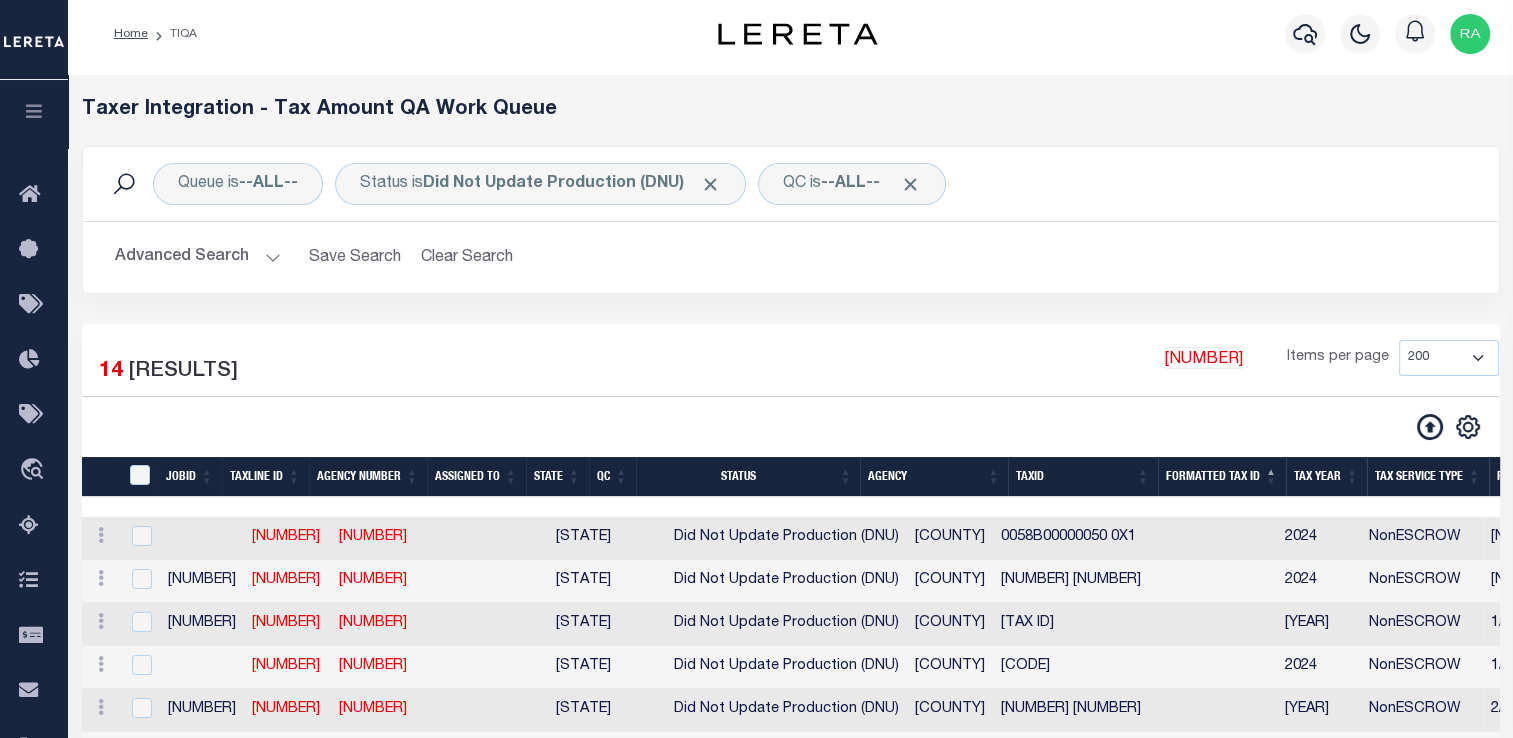 click on "Advanced Search" at bounding box center (198, 257) 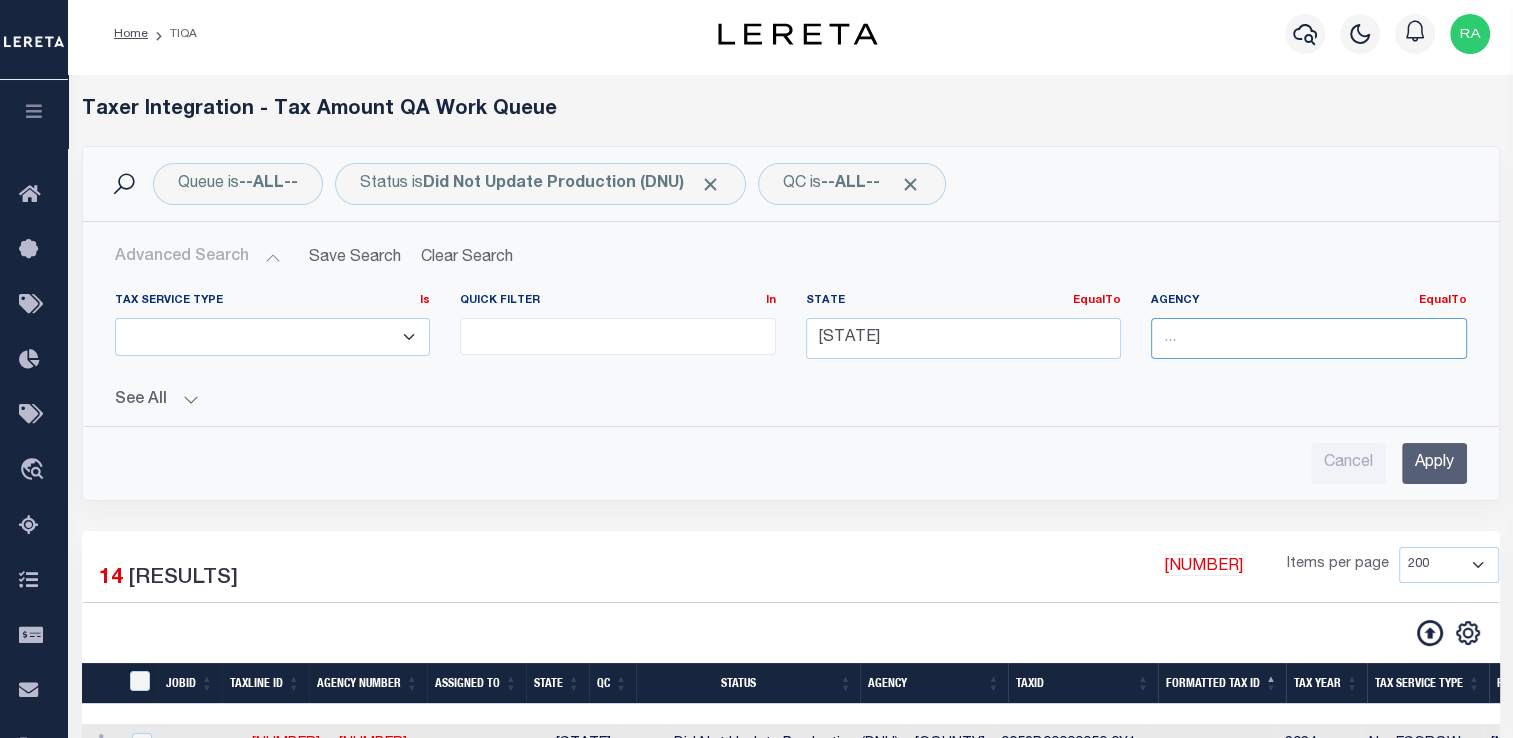 click at bounding box center (1309, 338) 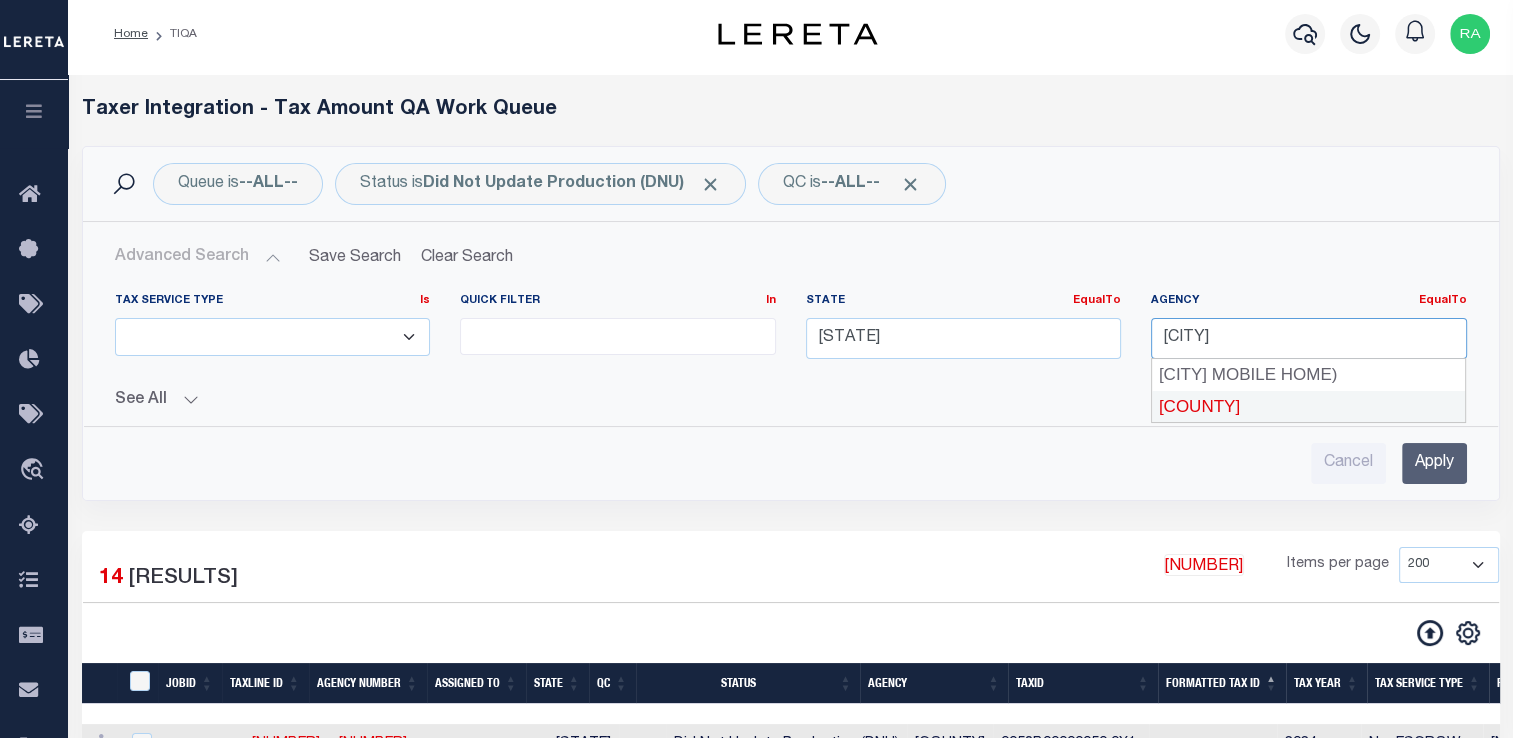 click on "[COUNTY]" at bounding box center [1309, 407] 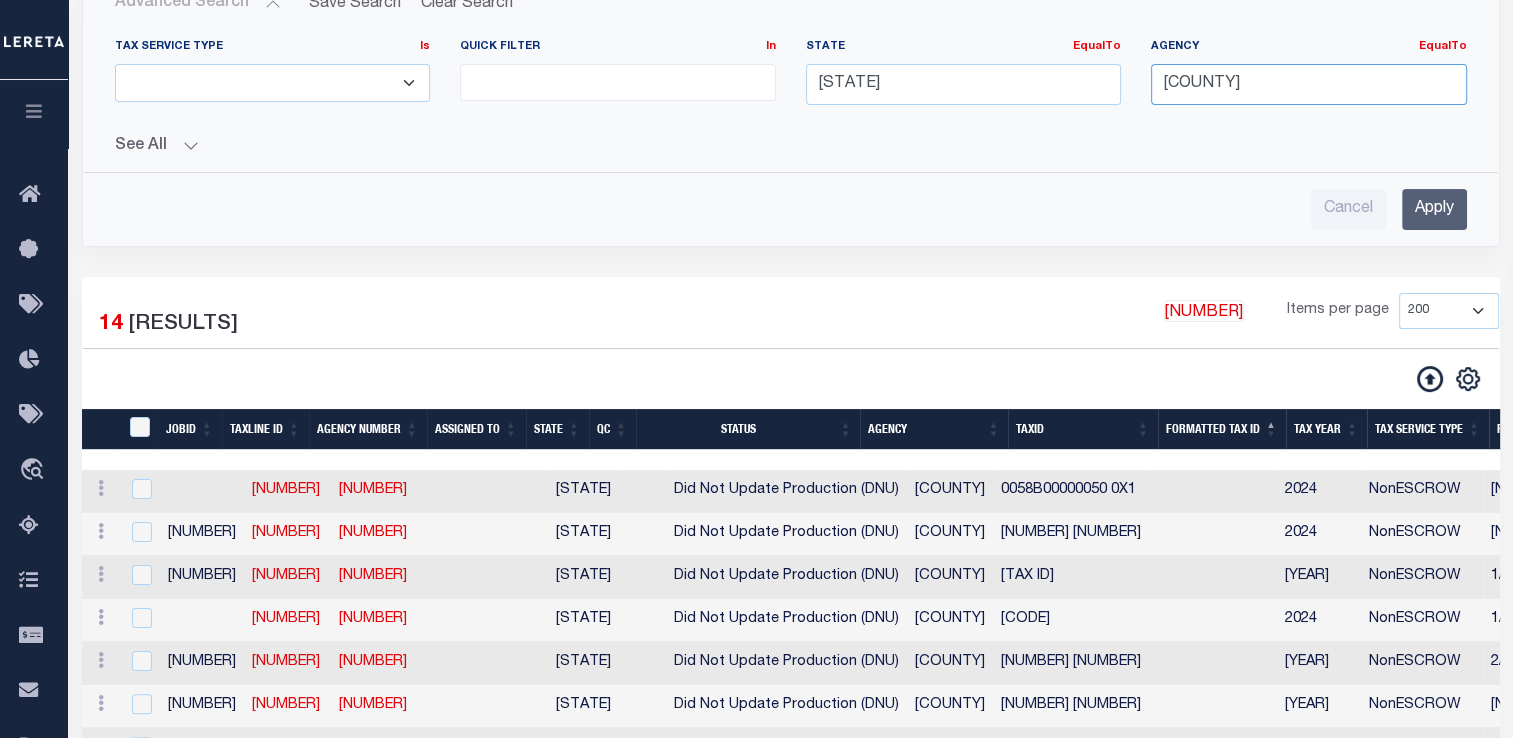 scroll, scrollTop: 262, scrollLeft: 0, axis: vertical 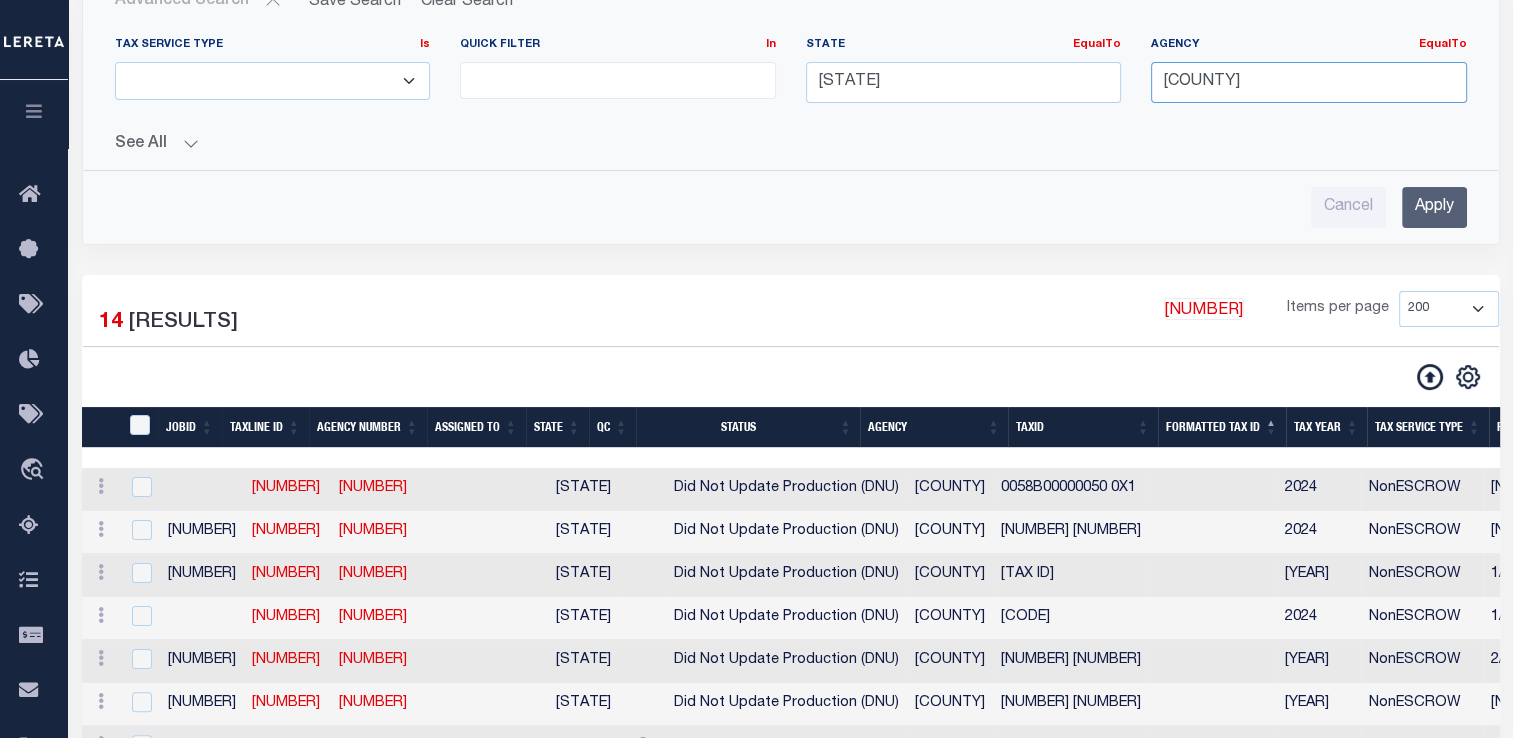 type on "[COUNTY]" 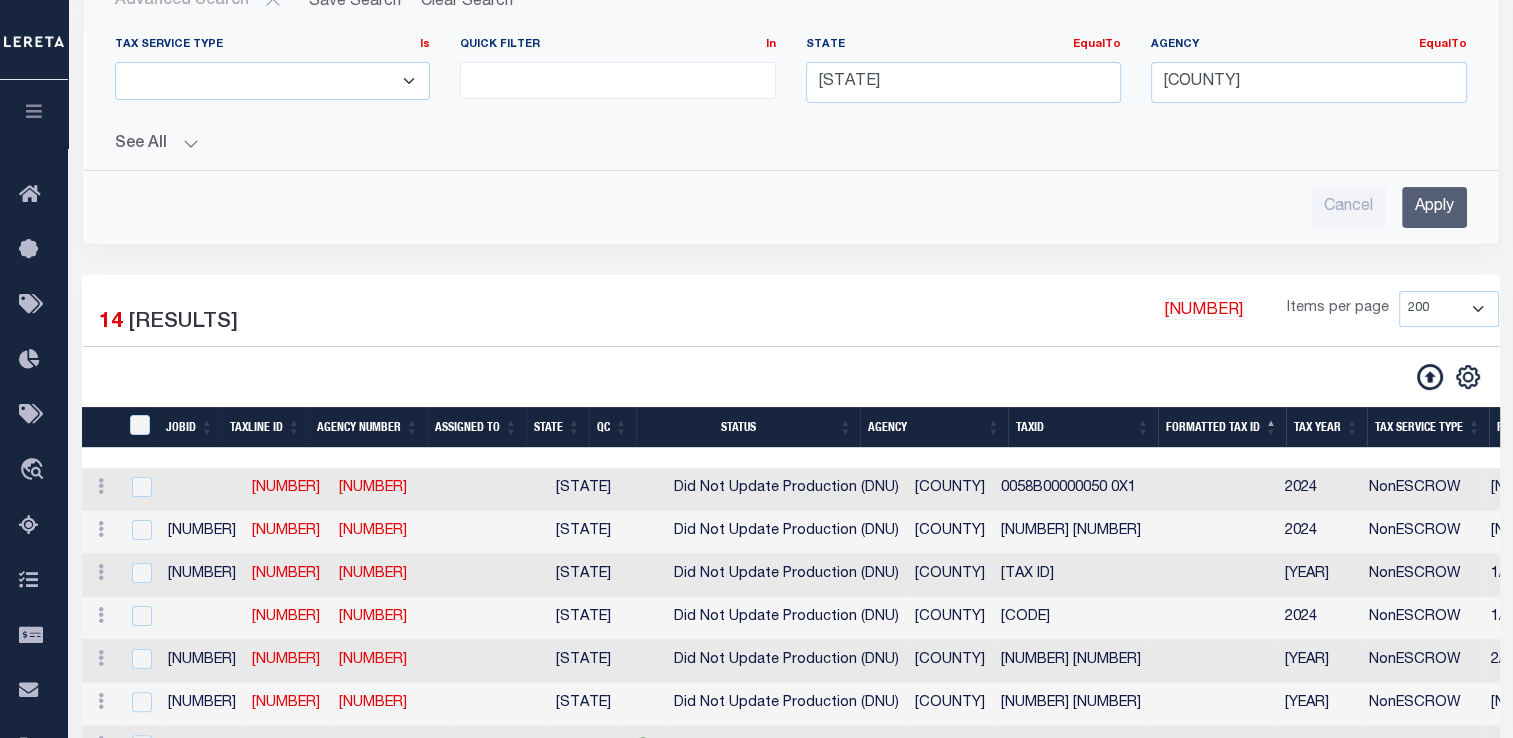 click on "Apply" at bounding box center (1434, 207) 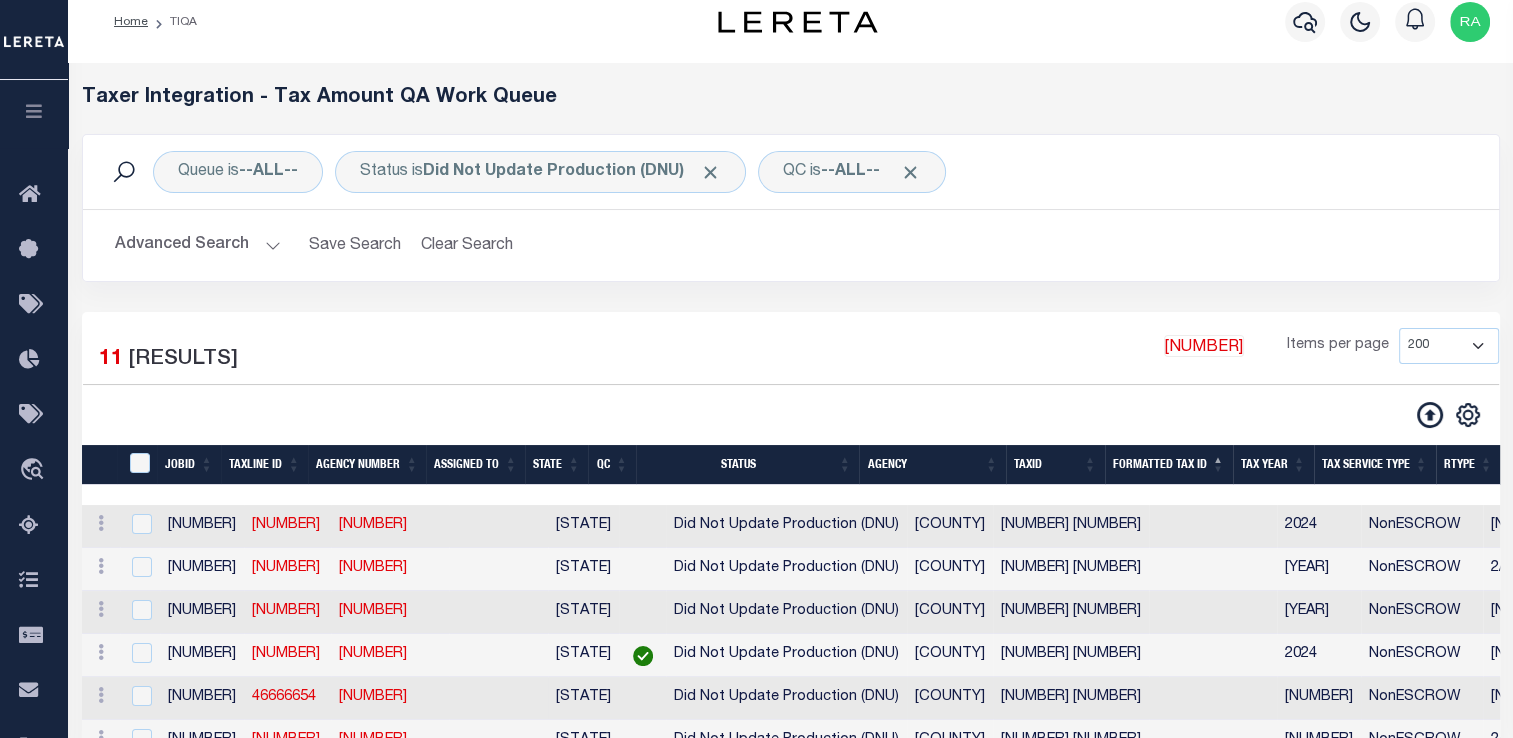 scroll, scrollTop: 0, scrollLeft: 0, axis: both 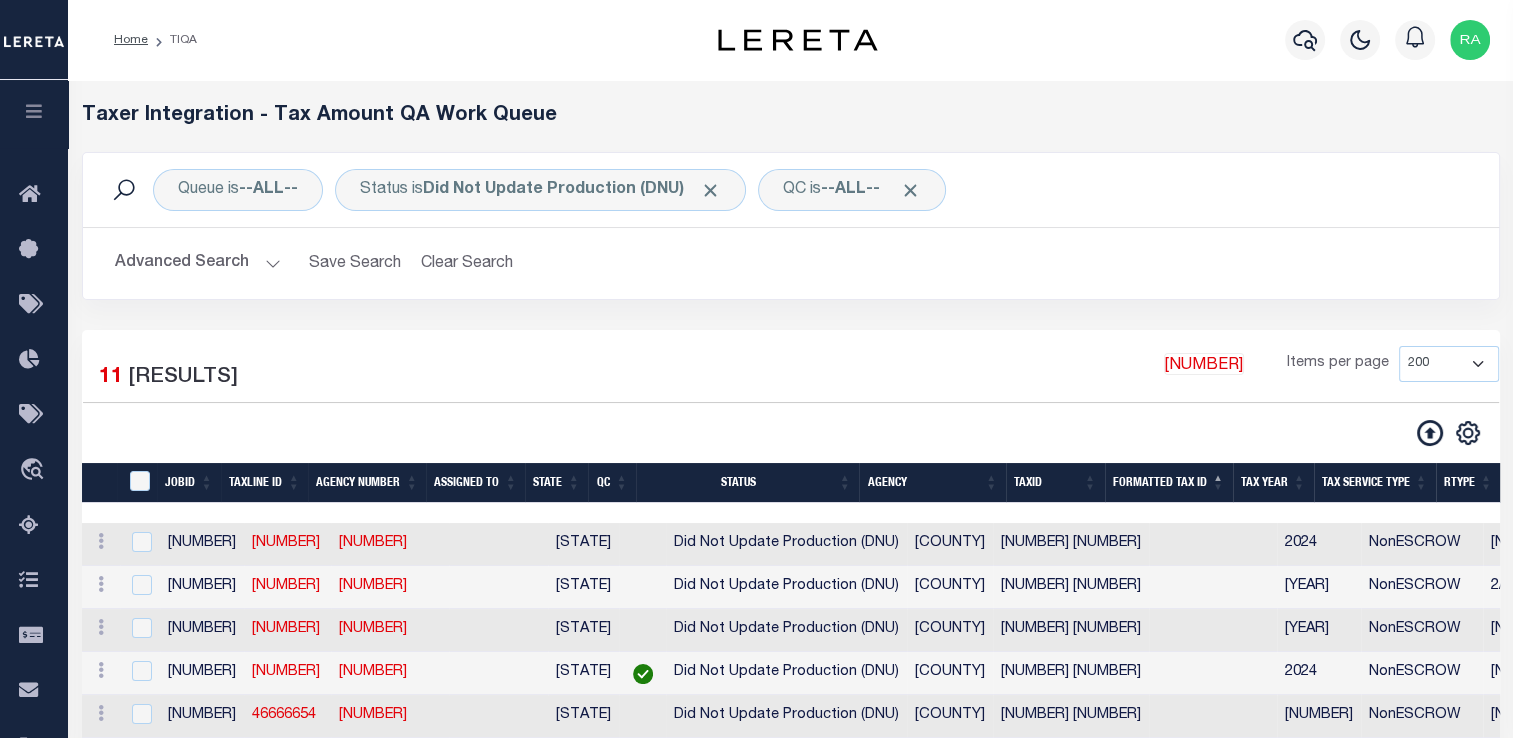 click on "Advanced Search" at bounding box center (198, 263) 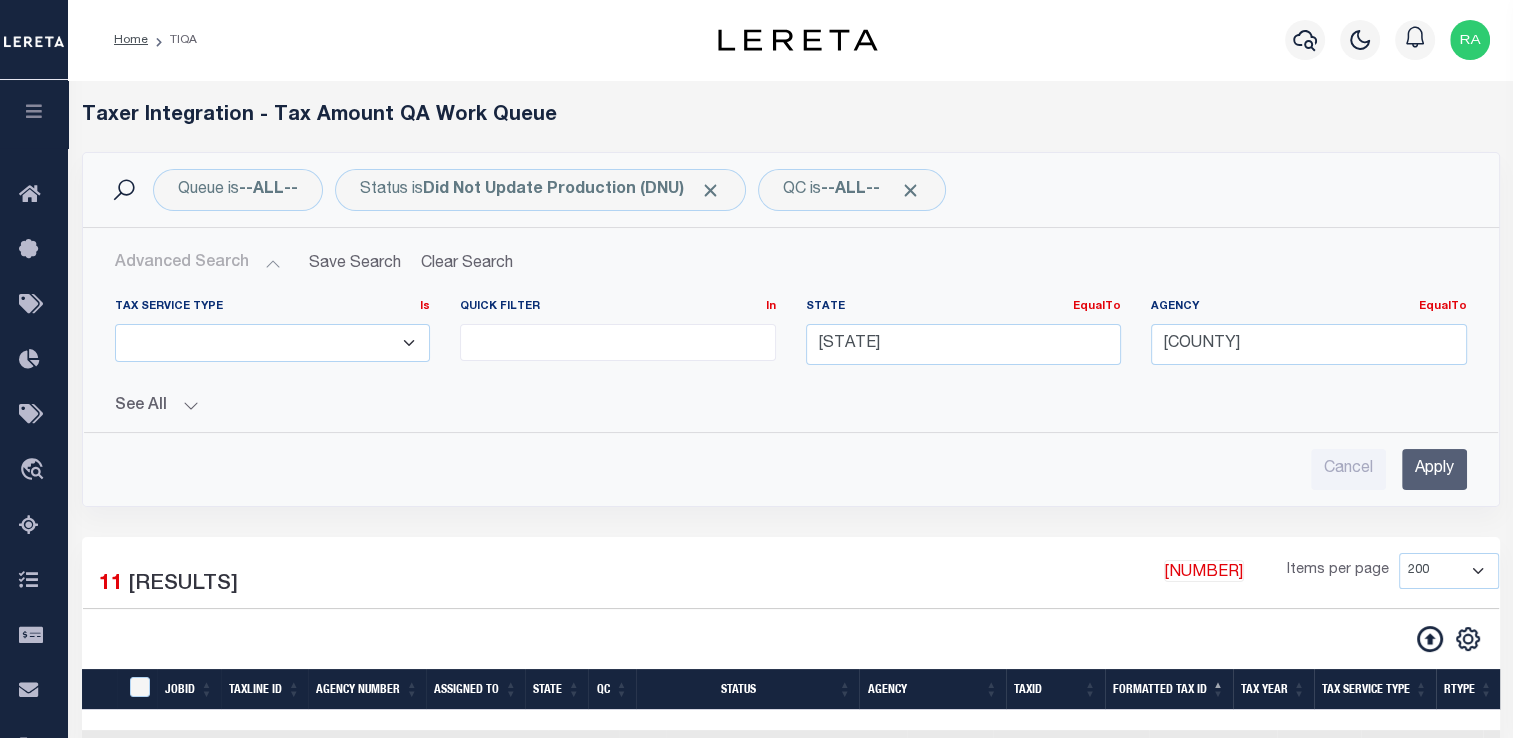 click on "Apply" at bounding box center (1434, 469) 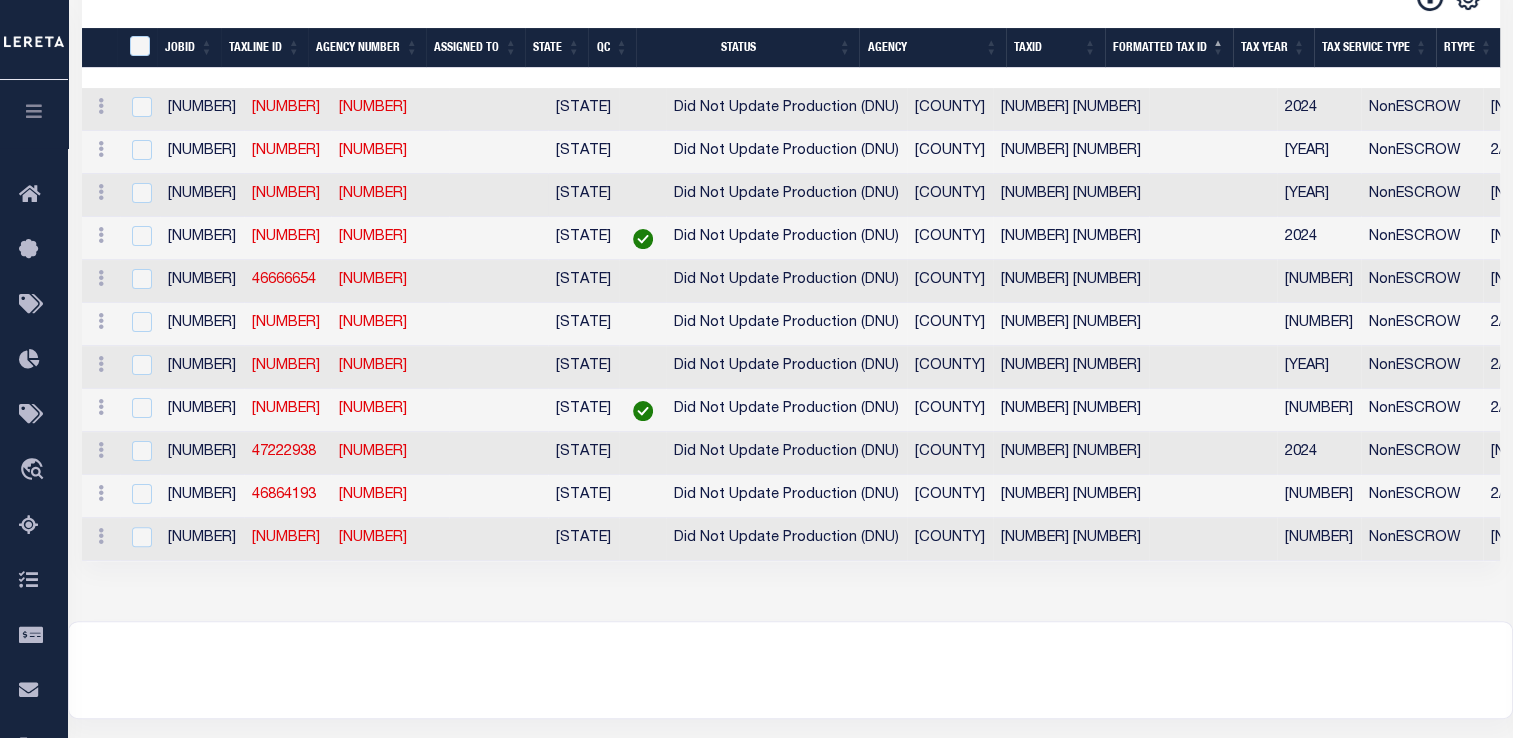 scroll, scrollTop: 436, scrollLeft: 0, axis: vertical 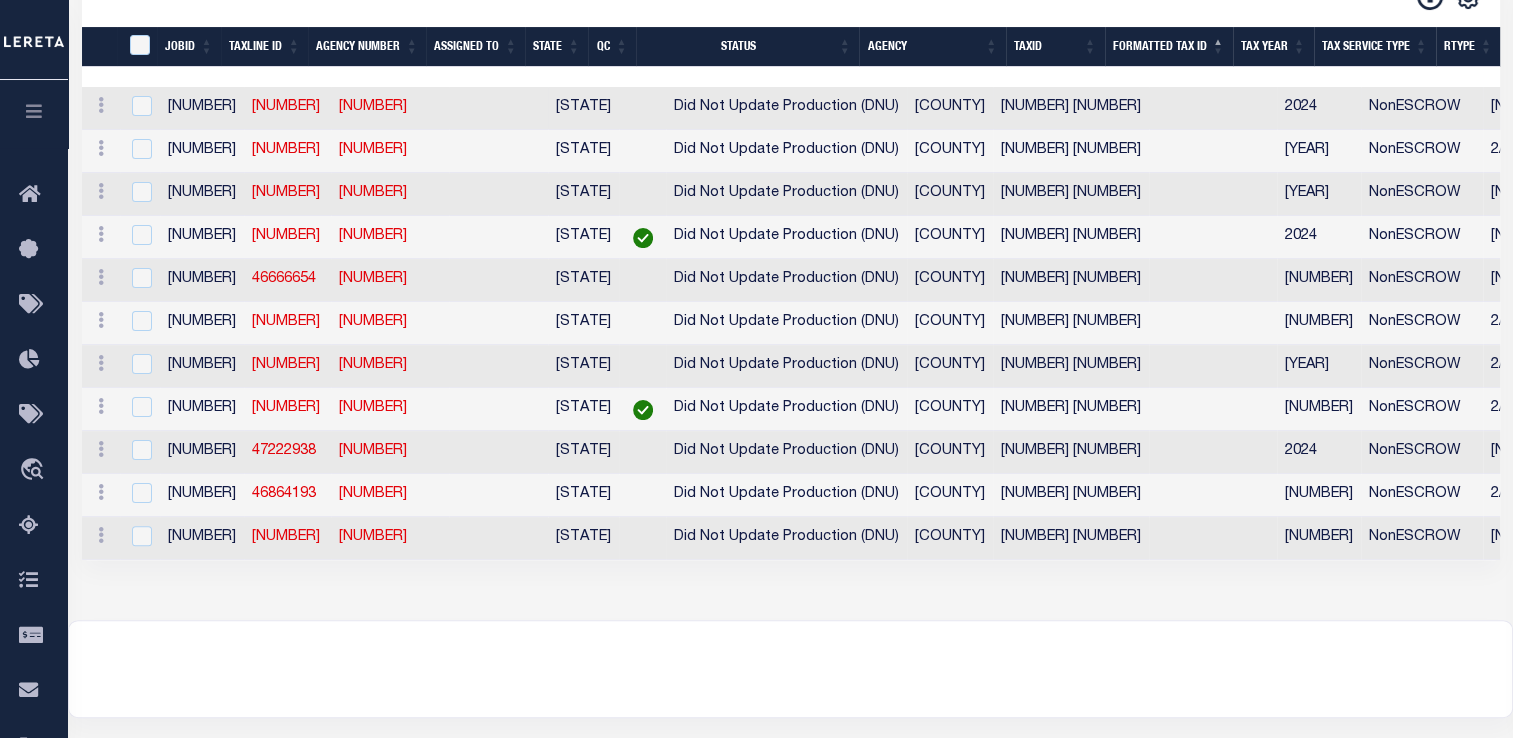 drag, startPoint x: 880, startPoint y: 115, endPoint x: 1016, endPoint y: 126, distance: 136.44412 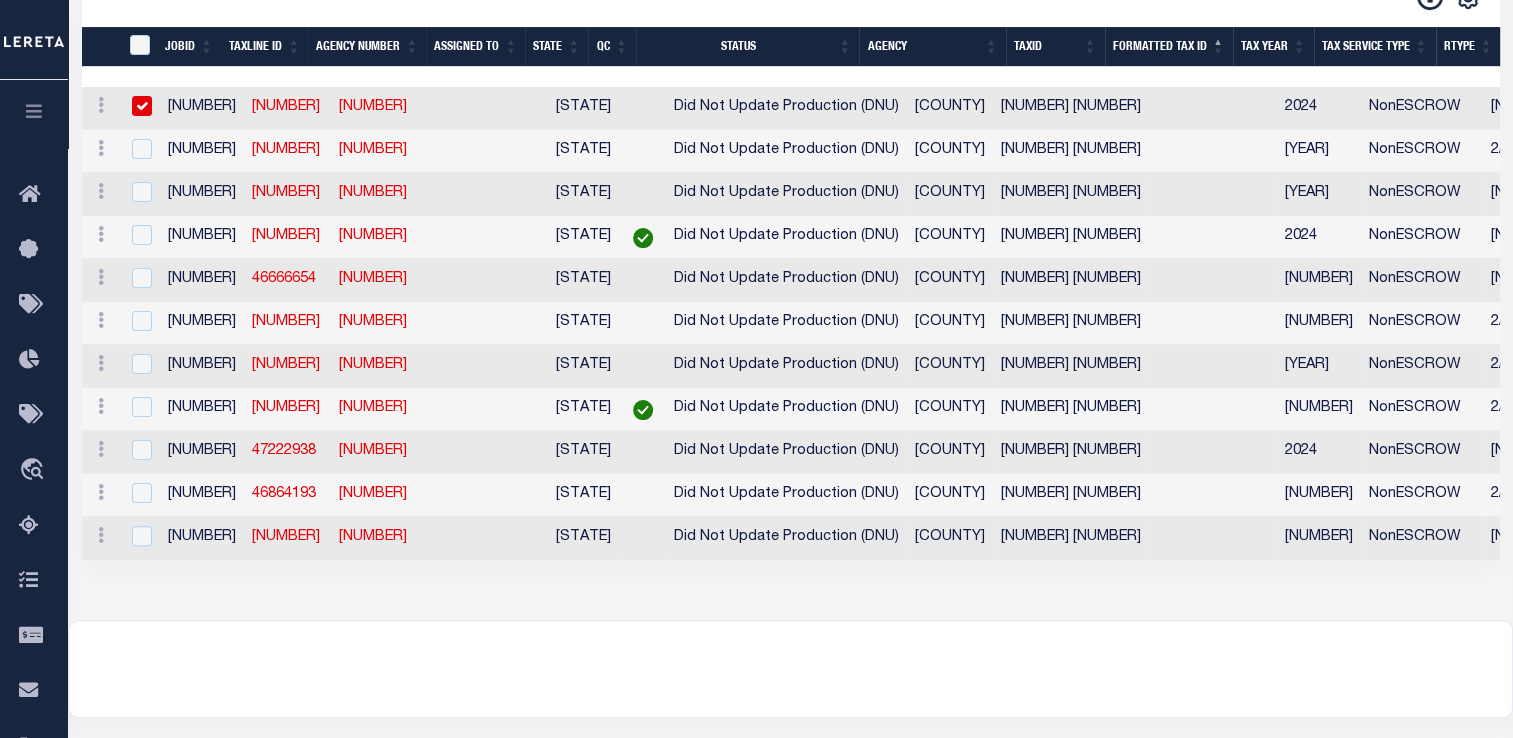 scroll, scrollTop: 432, scrollLeft: 0, axis: vertical 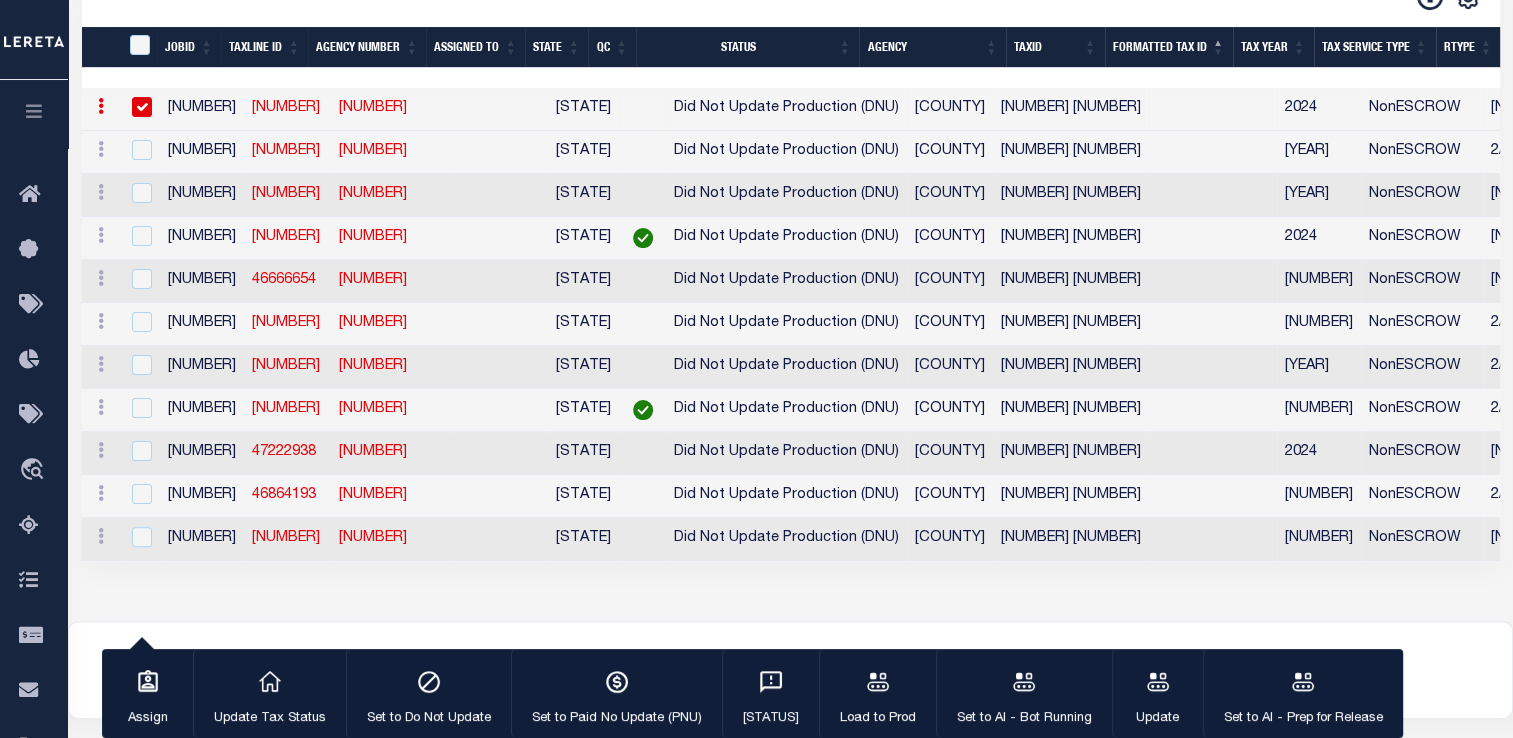 copy on "[COUNTY]" 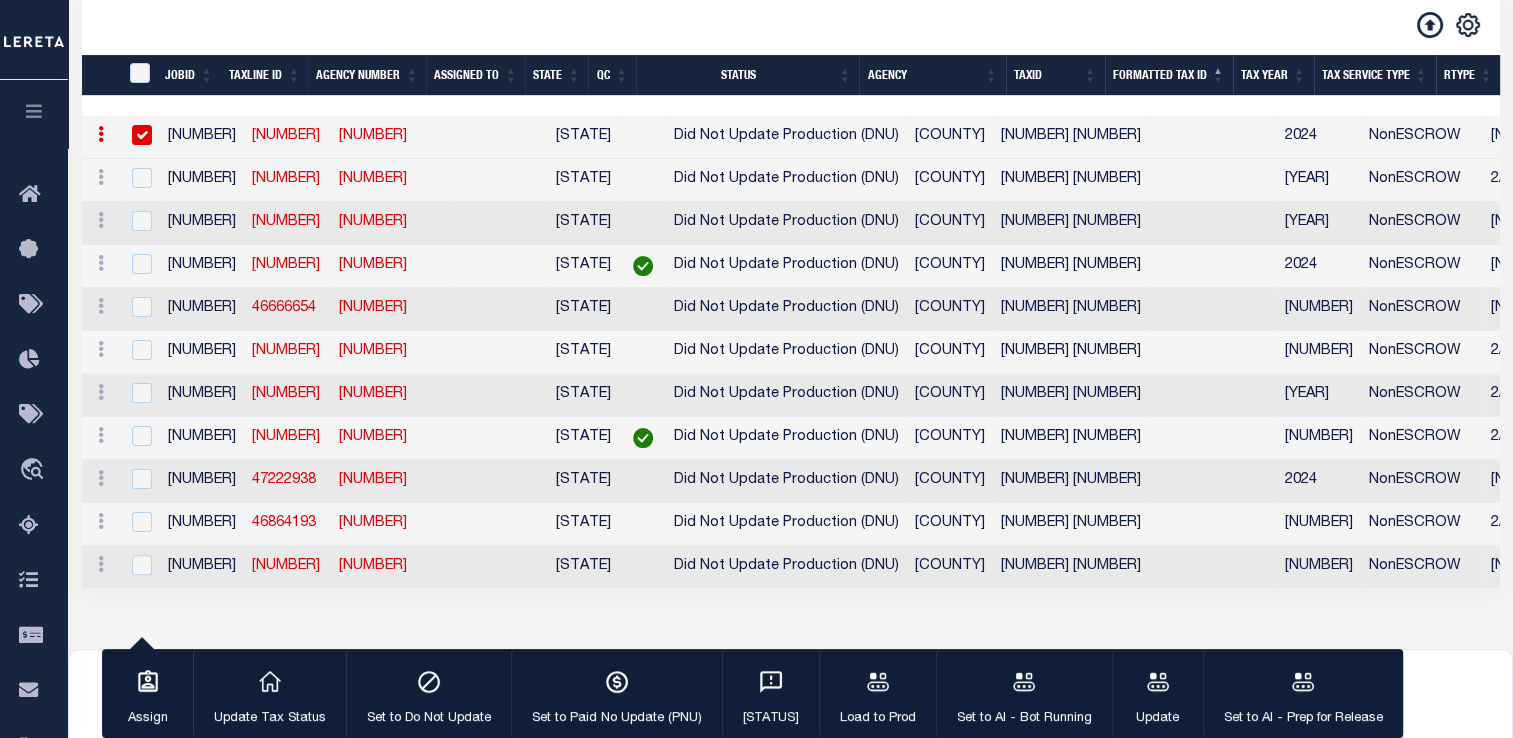 scroll, scrollTop: 404, scrollLeft: 0, axis: vertical 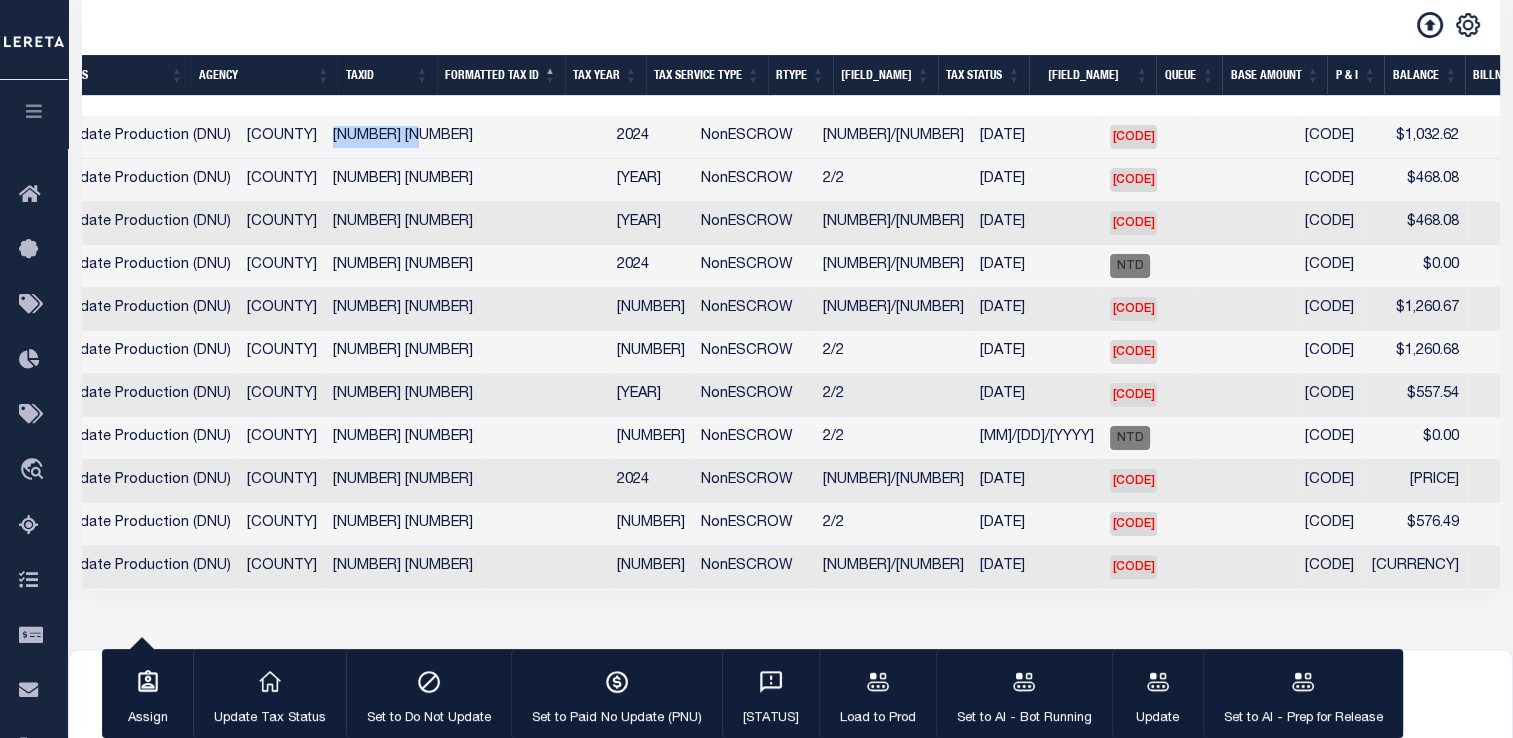 drag, startPoint x: 365, startPoint y: 142, endPoint x: 451, endPoint y: 139, distance: 86.05231 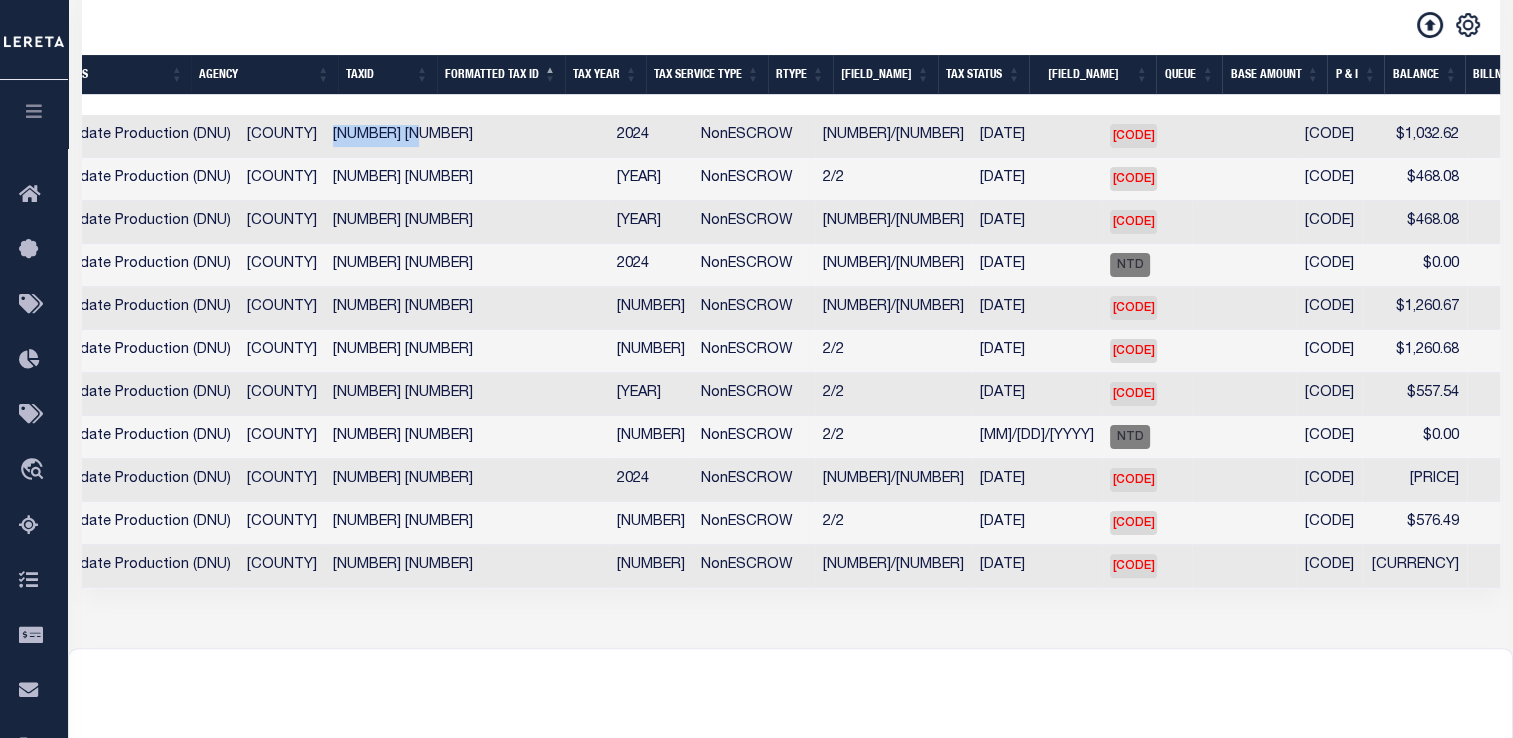 copy on "[NUMBER] [NUMBER]" 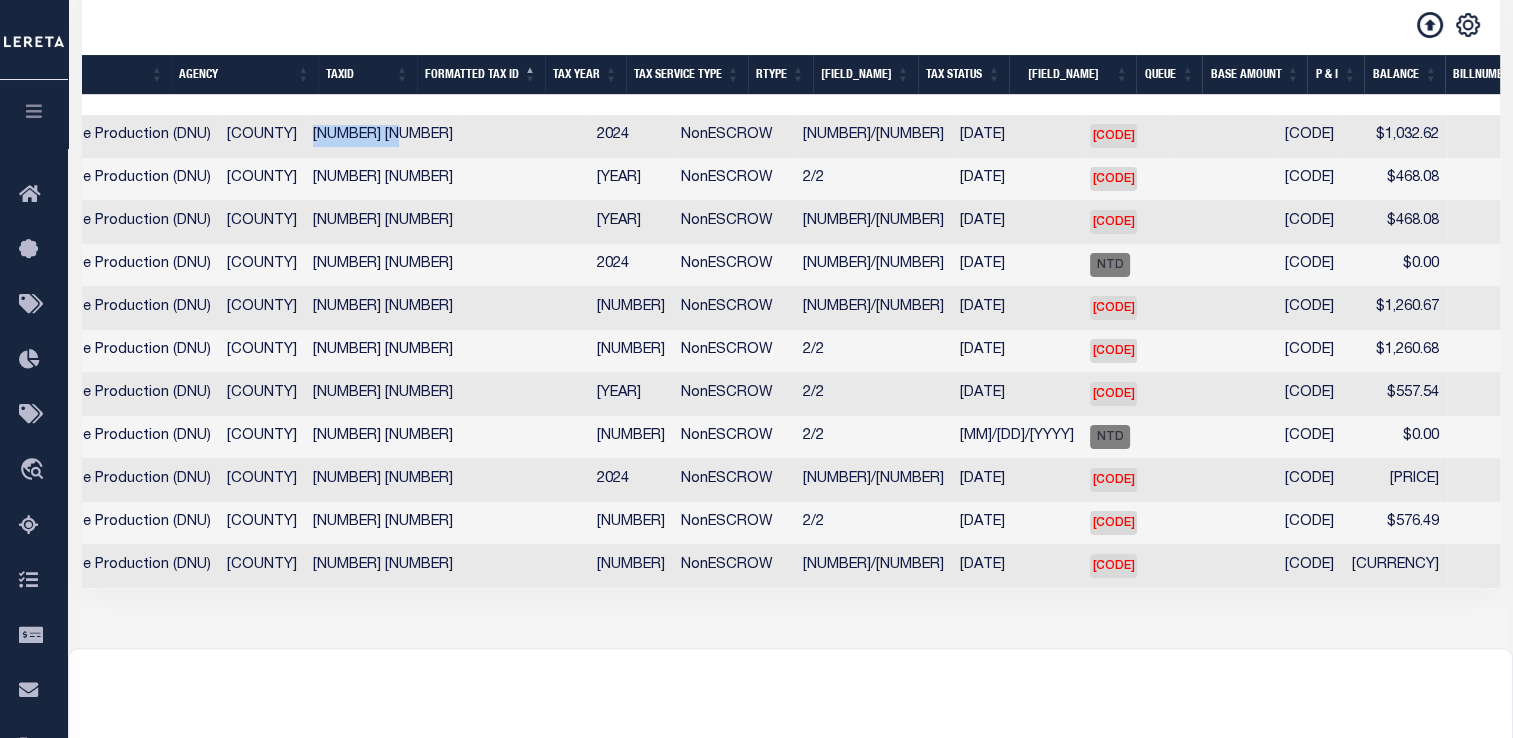 scroll, scrollTop: 0, scrollLeft: 711, axis: horizontal 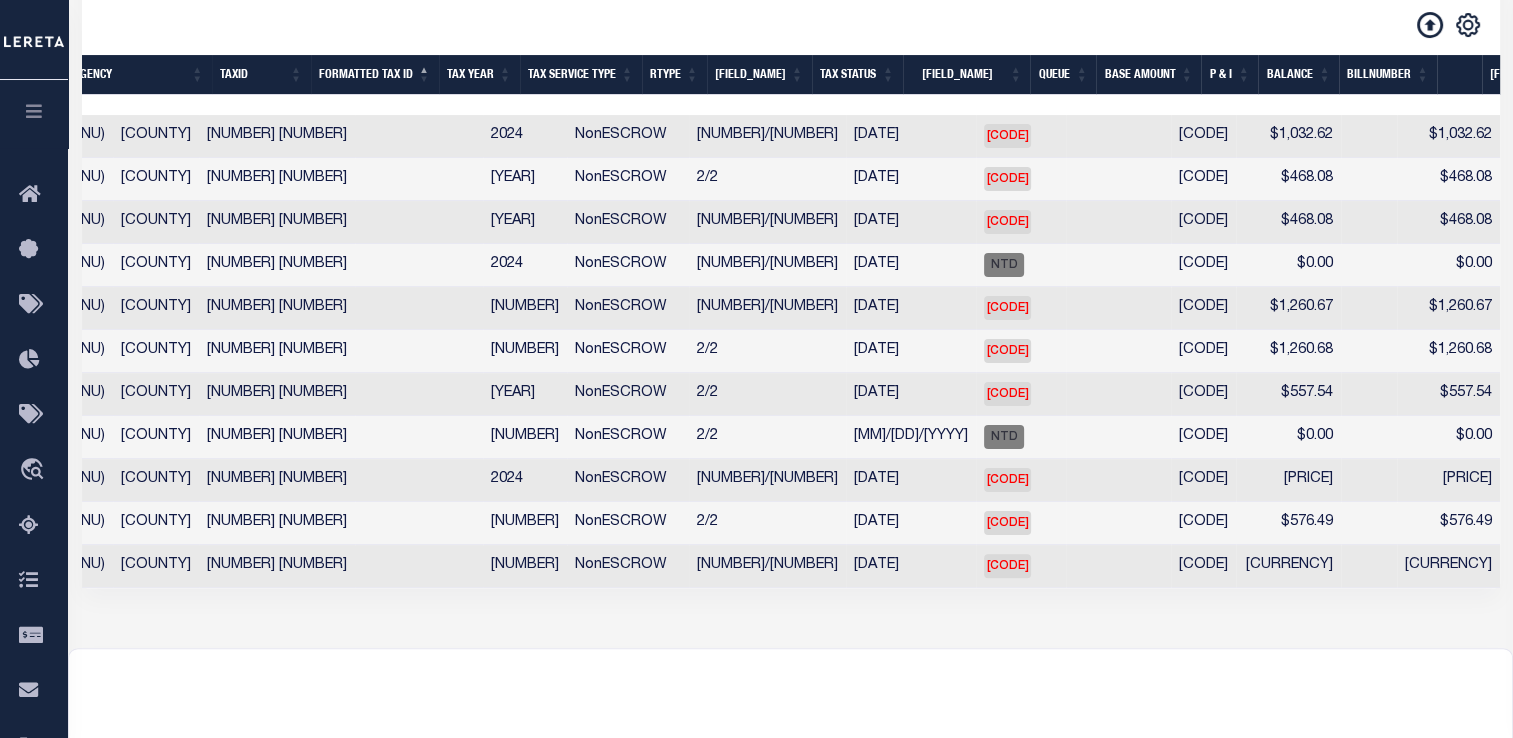 click on "Loading...
Taxer Integration - Tax Amount QA Work Queue
Queue is  --ALL--    Status is  Did Not Update Production (DNU)   QC is  --ALL--
Search
Advanced Search
Is Is" at bounding box center [790, 160] 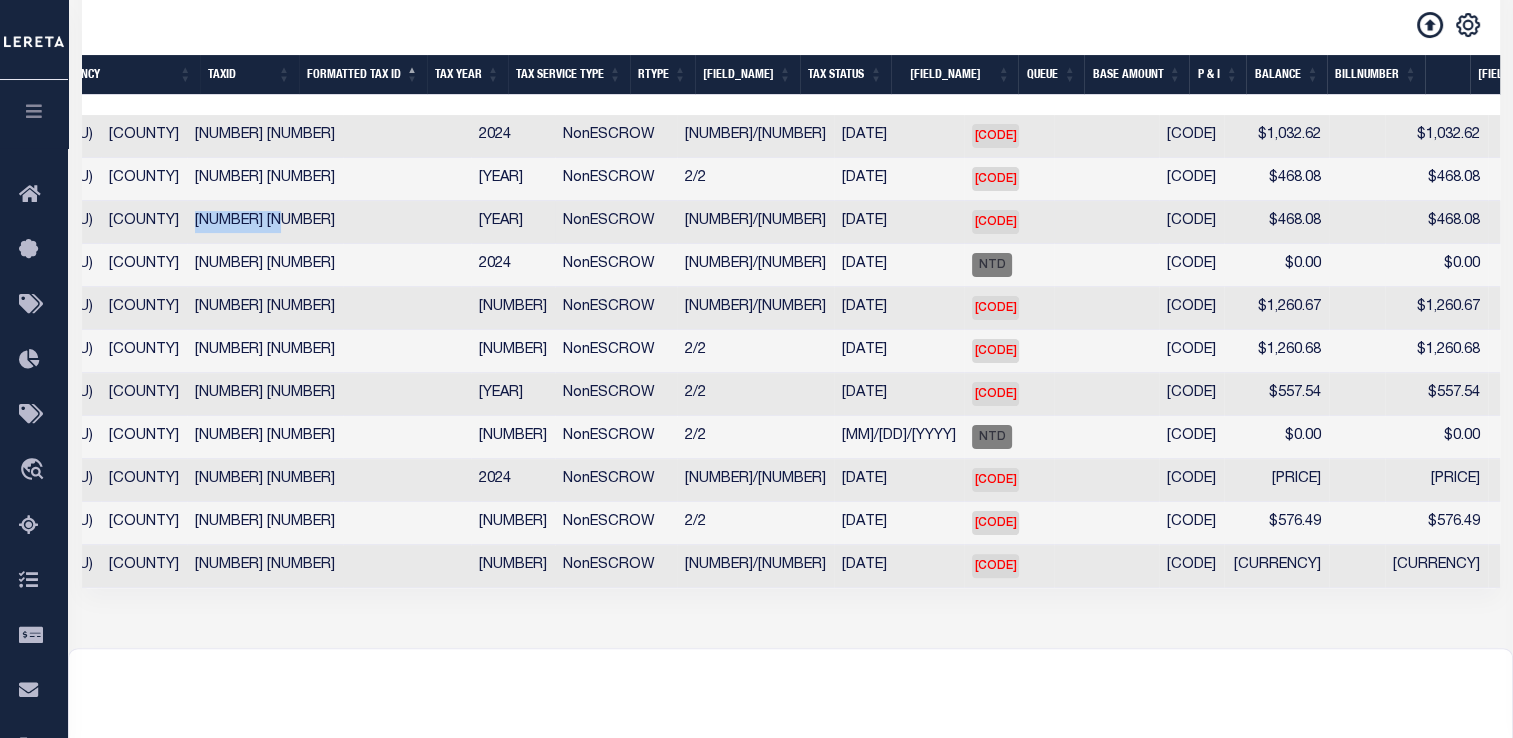 drag, startPoint x: 225, startPoint y: 228, endPoint x: 315, endPoint y: 234, distance: 90.199776 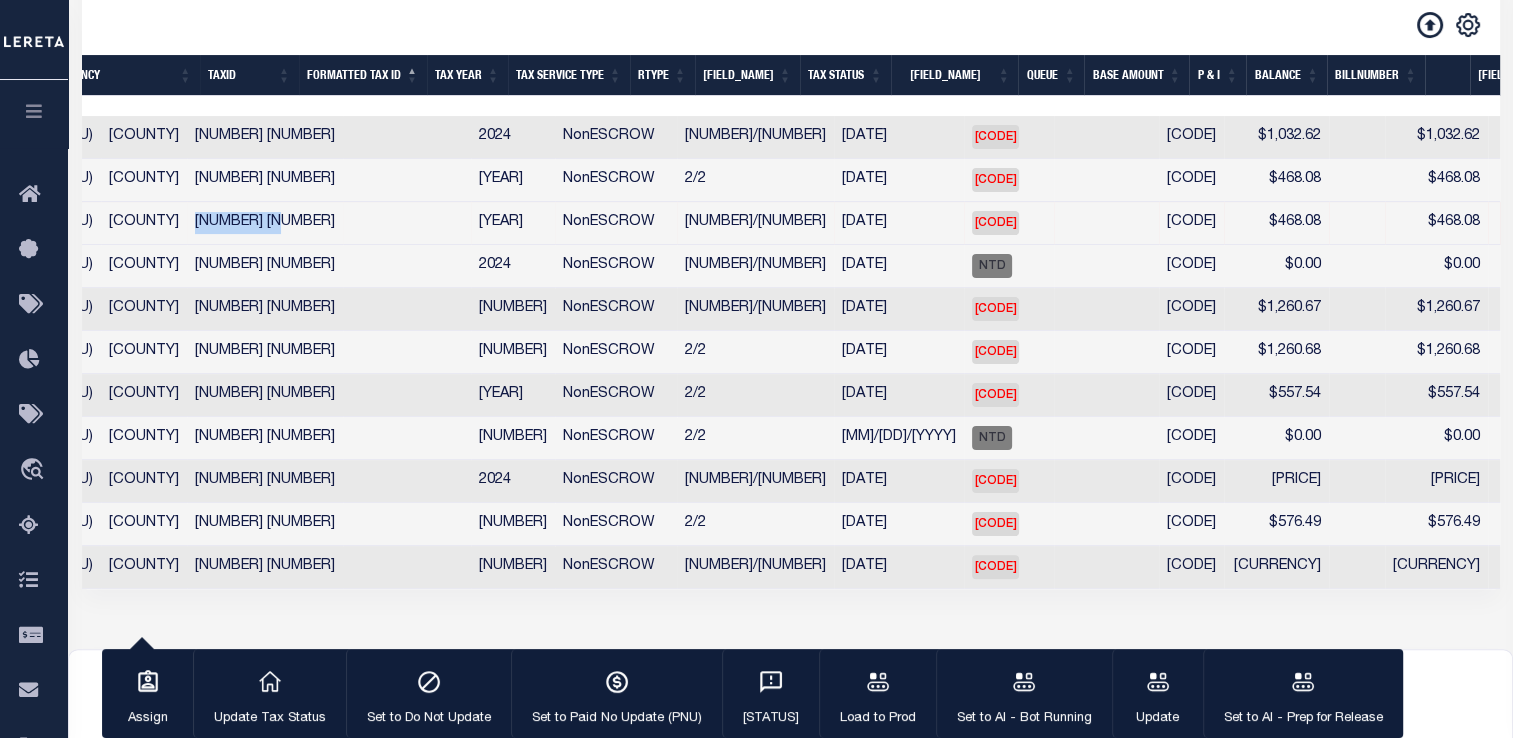 click on "[NUMBER] [NUMBER]" at bounding box center (265, 223) 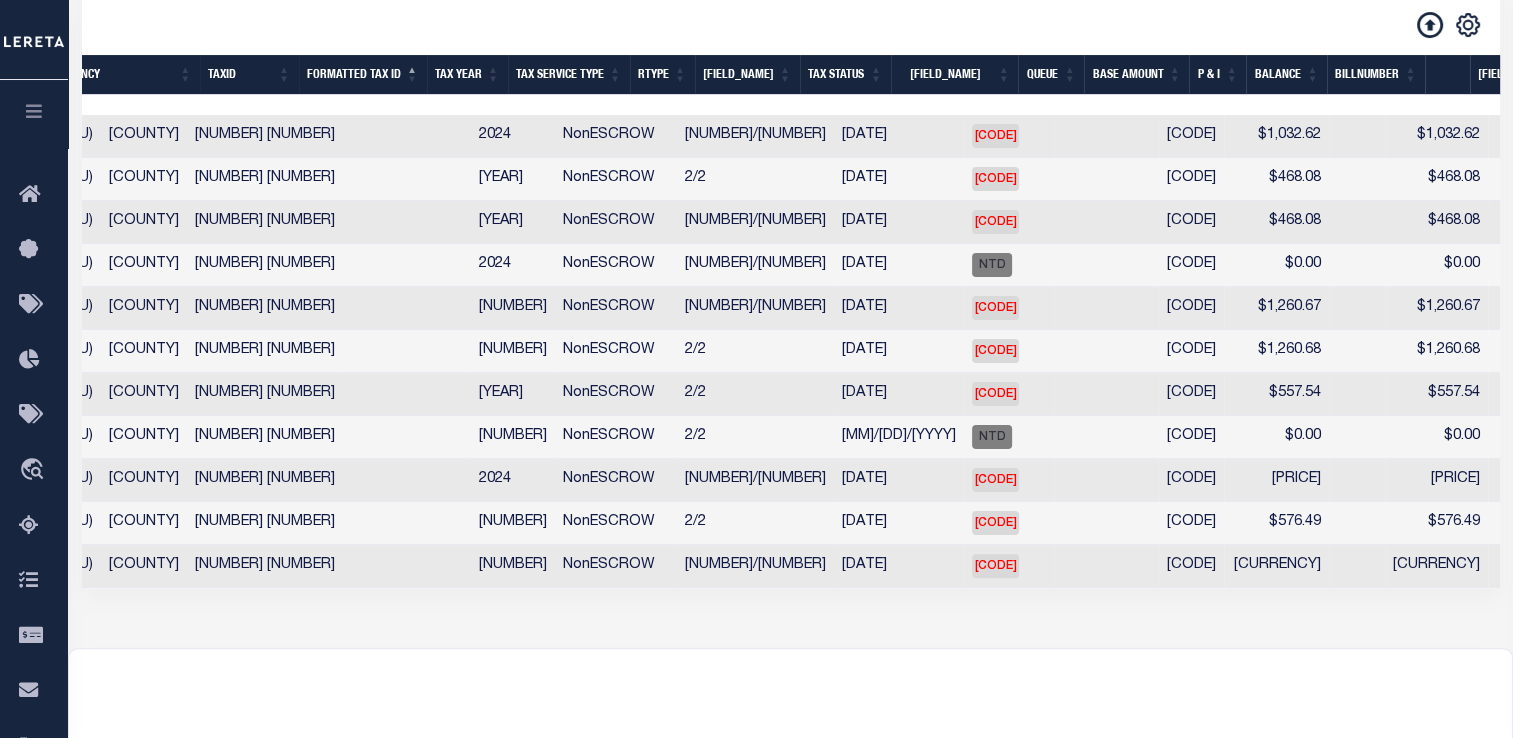 click on "[NUMBER] [NUMBER]" at bounding box center (265, 136) 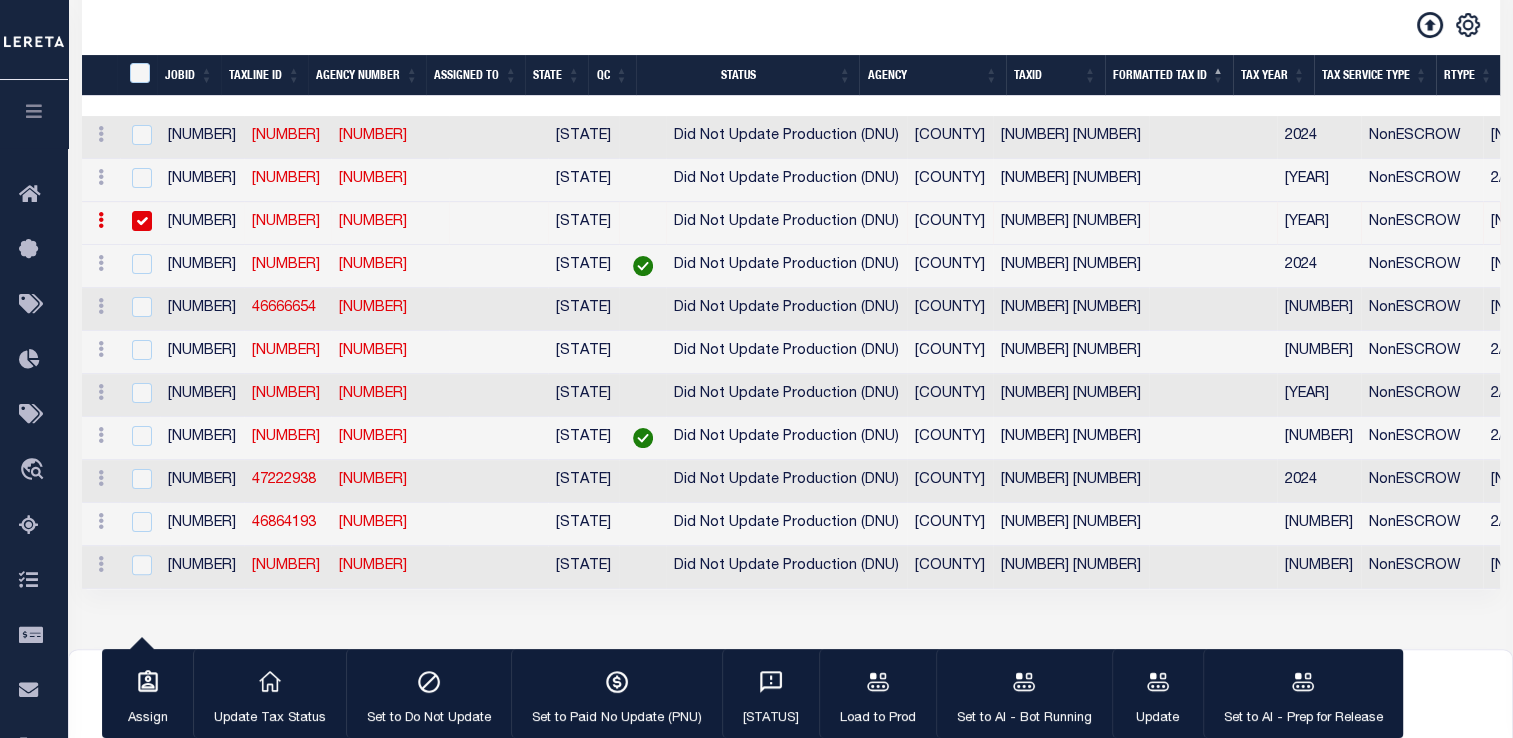 click at bounding box center (142, 221) 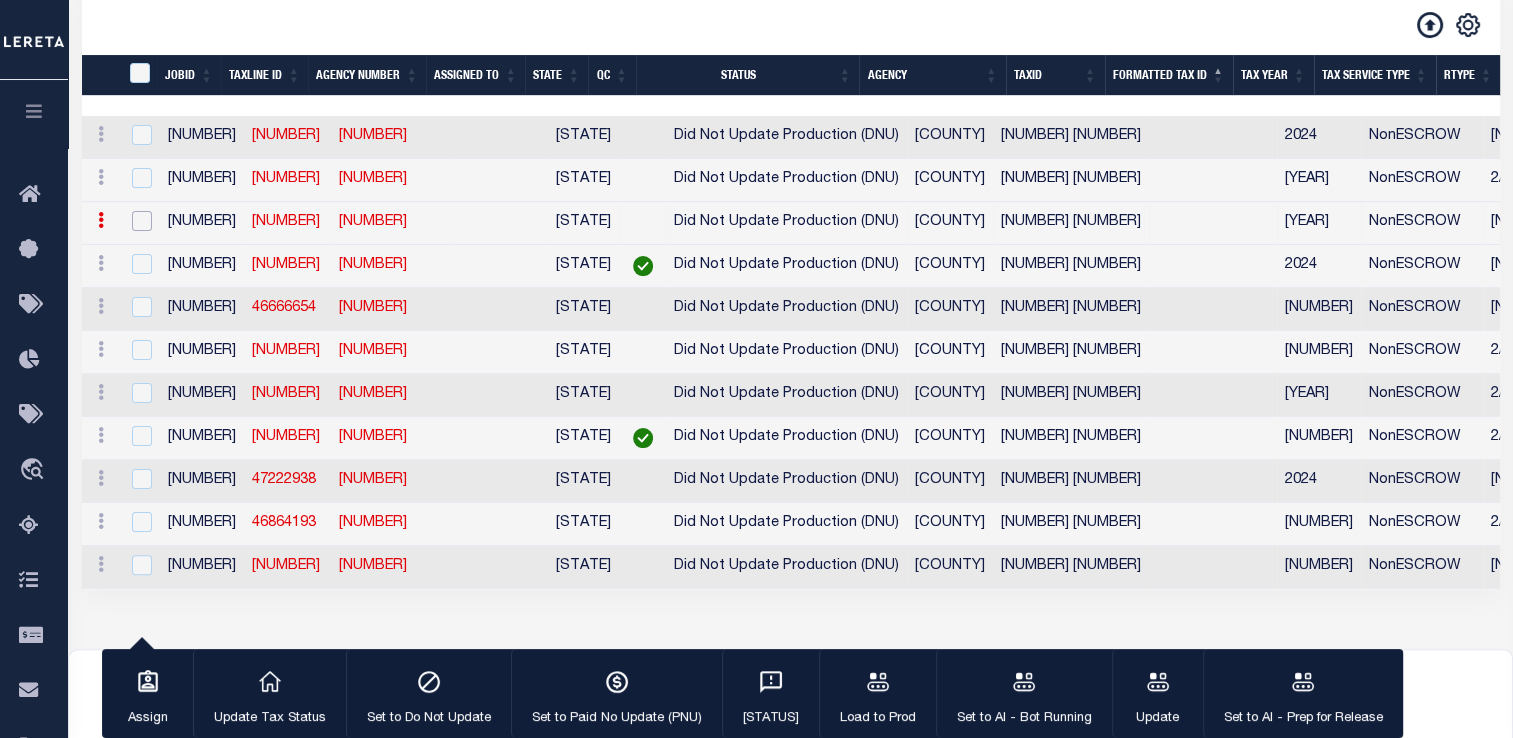 checkbox on "false" 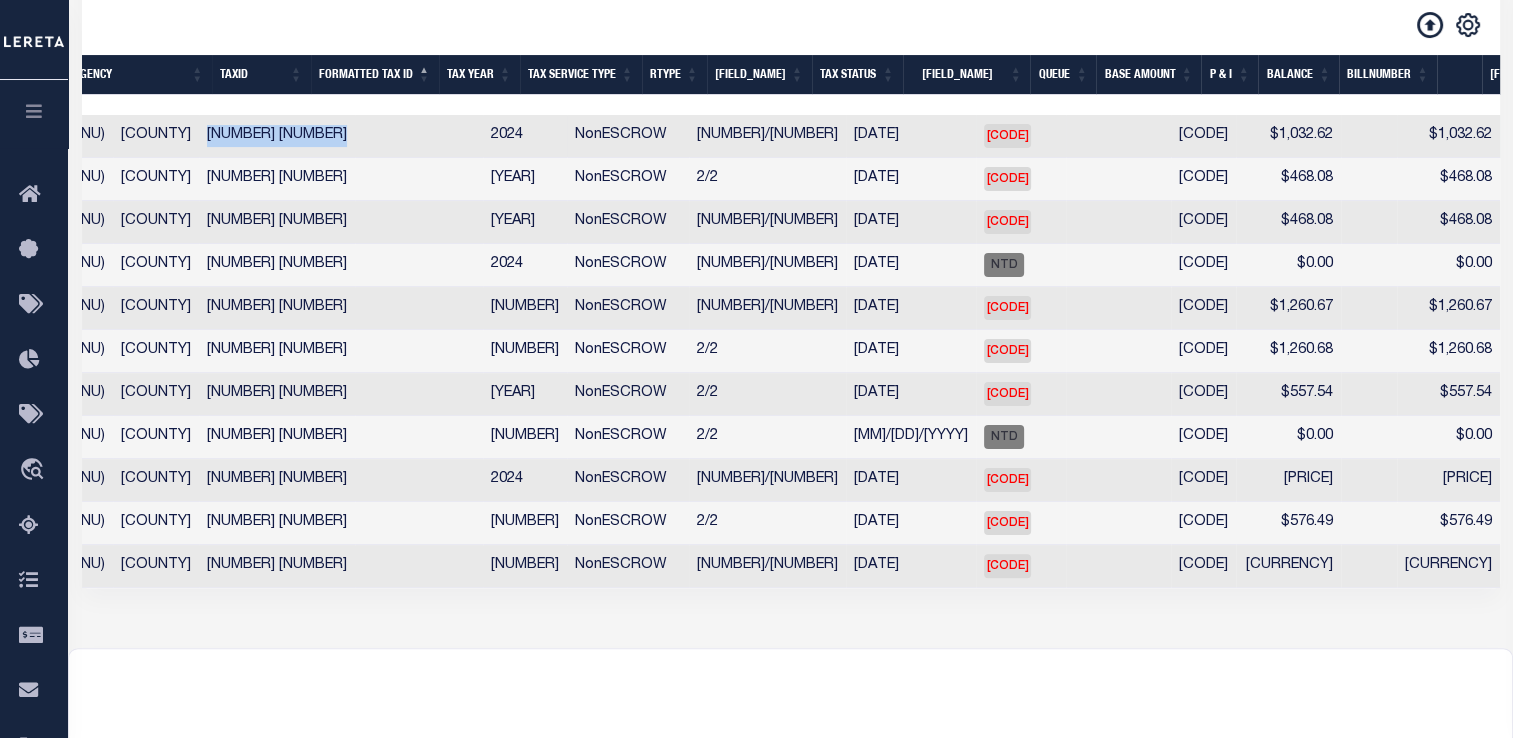 drag, startPoint x: 235, startPoint y: 138, endPoint x: 340, endPoint y: 140, distance: 105.01904 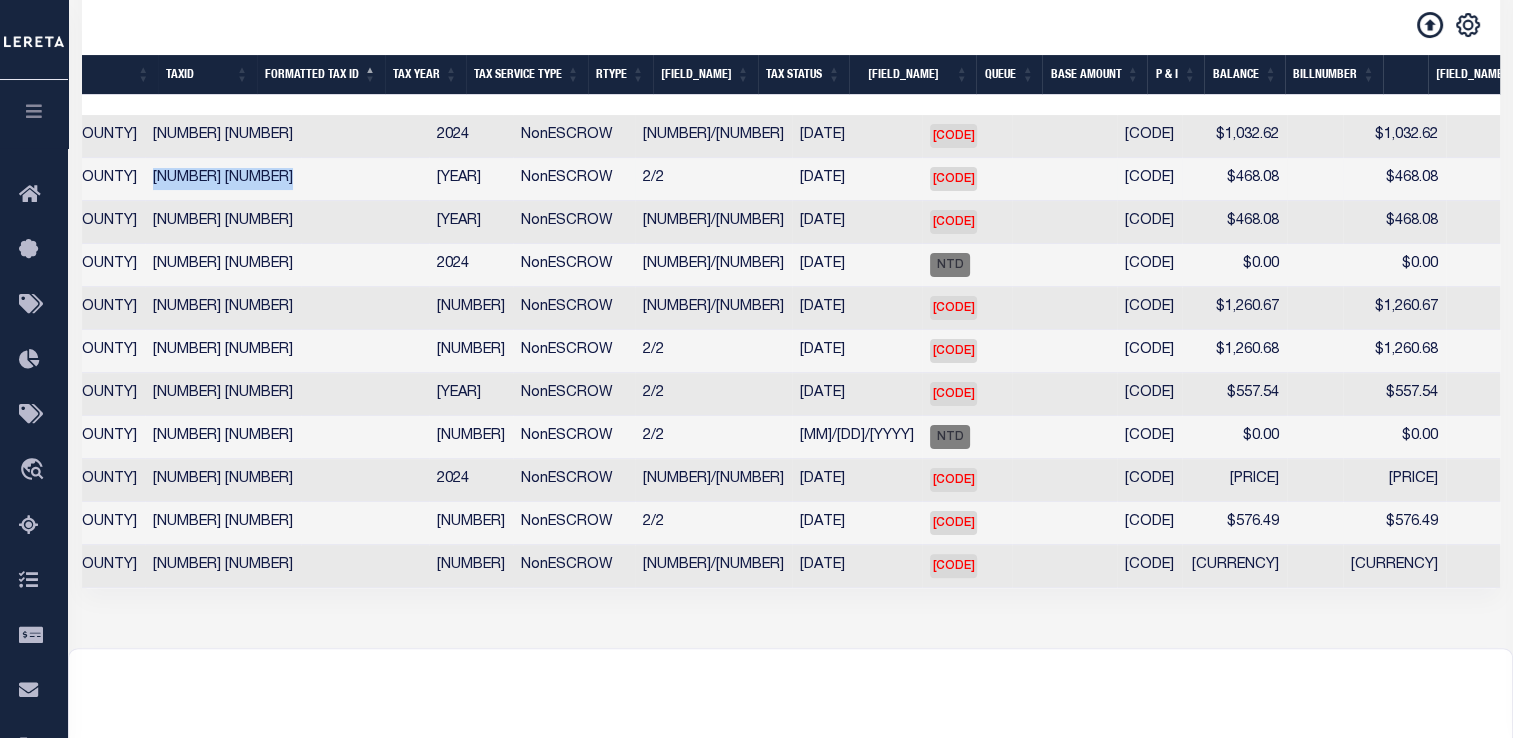 drag, startPoint x: 187, startPoint y: 183, endPoint x: 281, endPoint y: 183, distance: 94 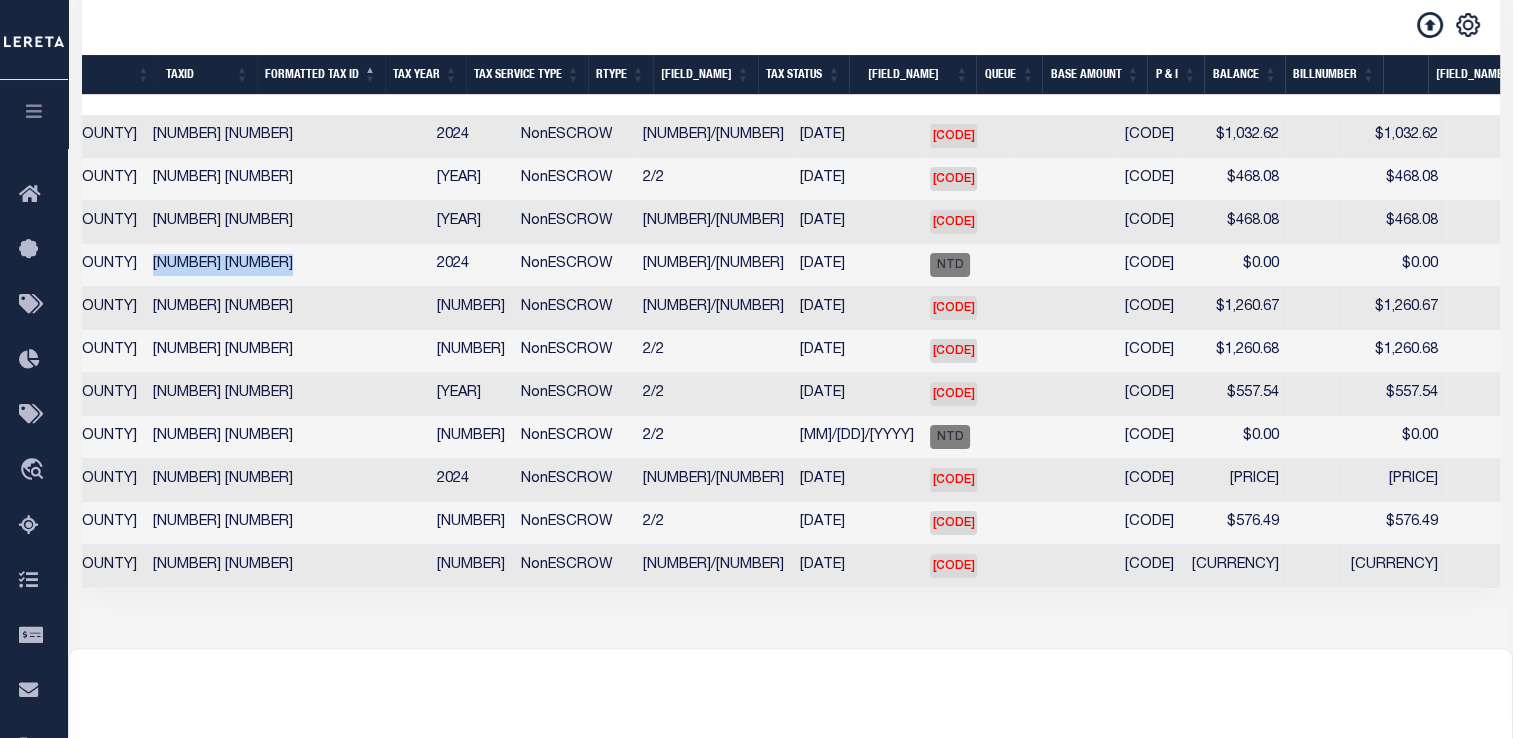 drag, startPoint x: 181, startPoint y: 274, endPoint x: 288, endPoint y: 272, distance: 107.01869 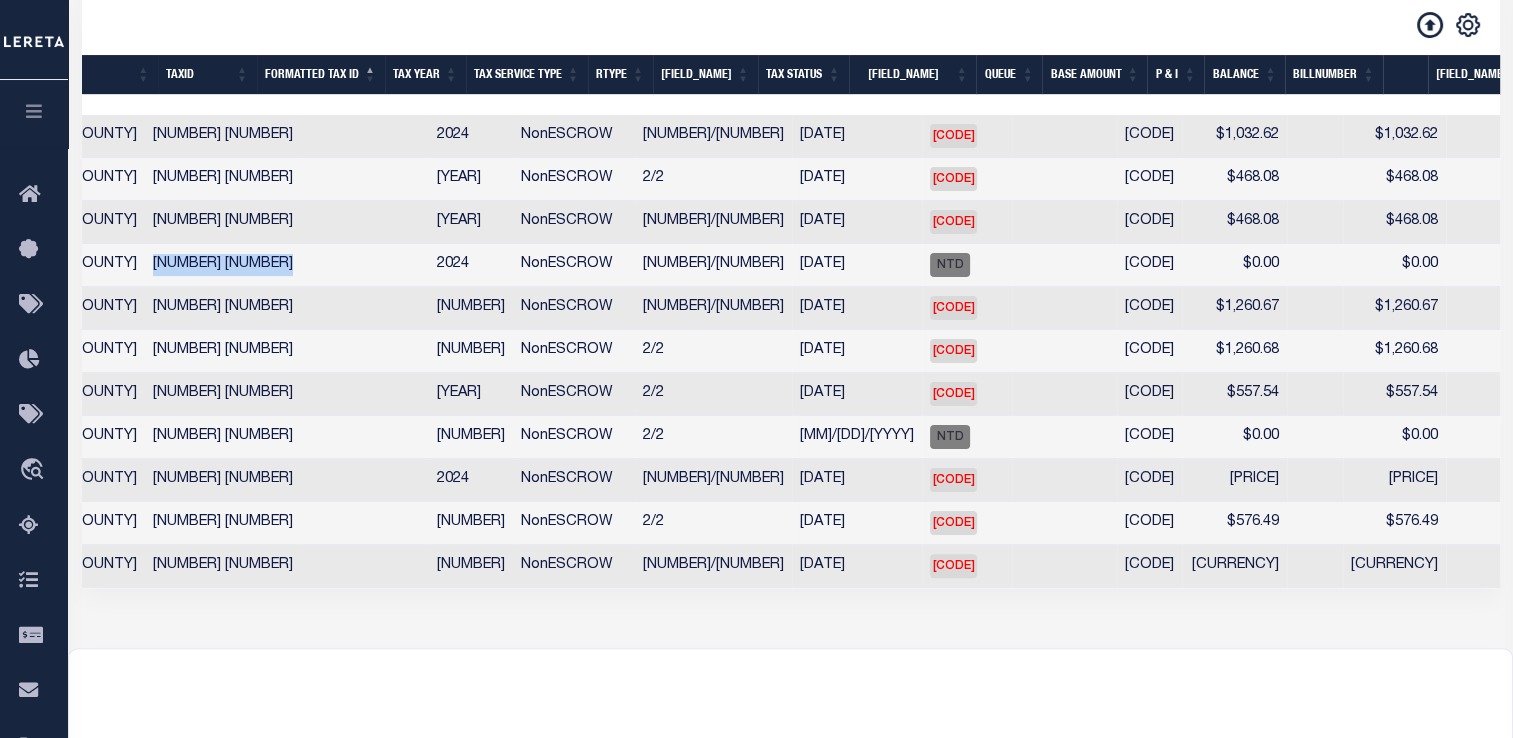 scroll, scrollTop: 0, scrollLeft: 393, axis: horizontal 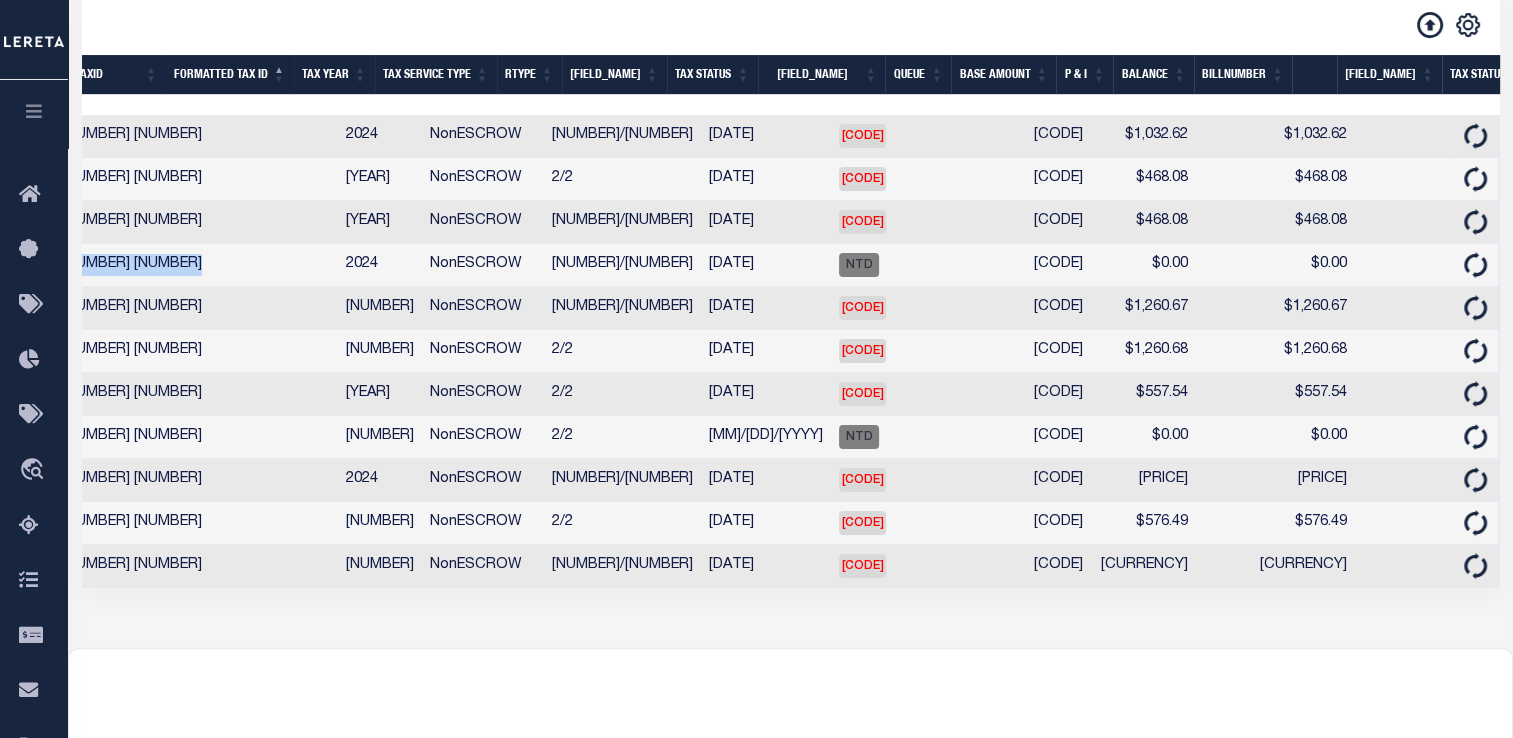 copy on "[NUMBER] [NUMBER]" 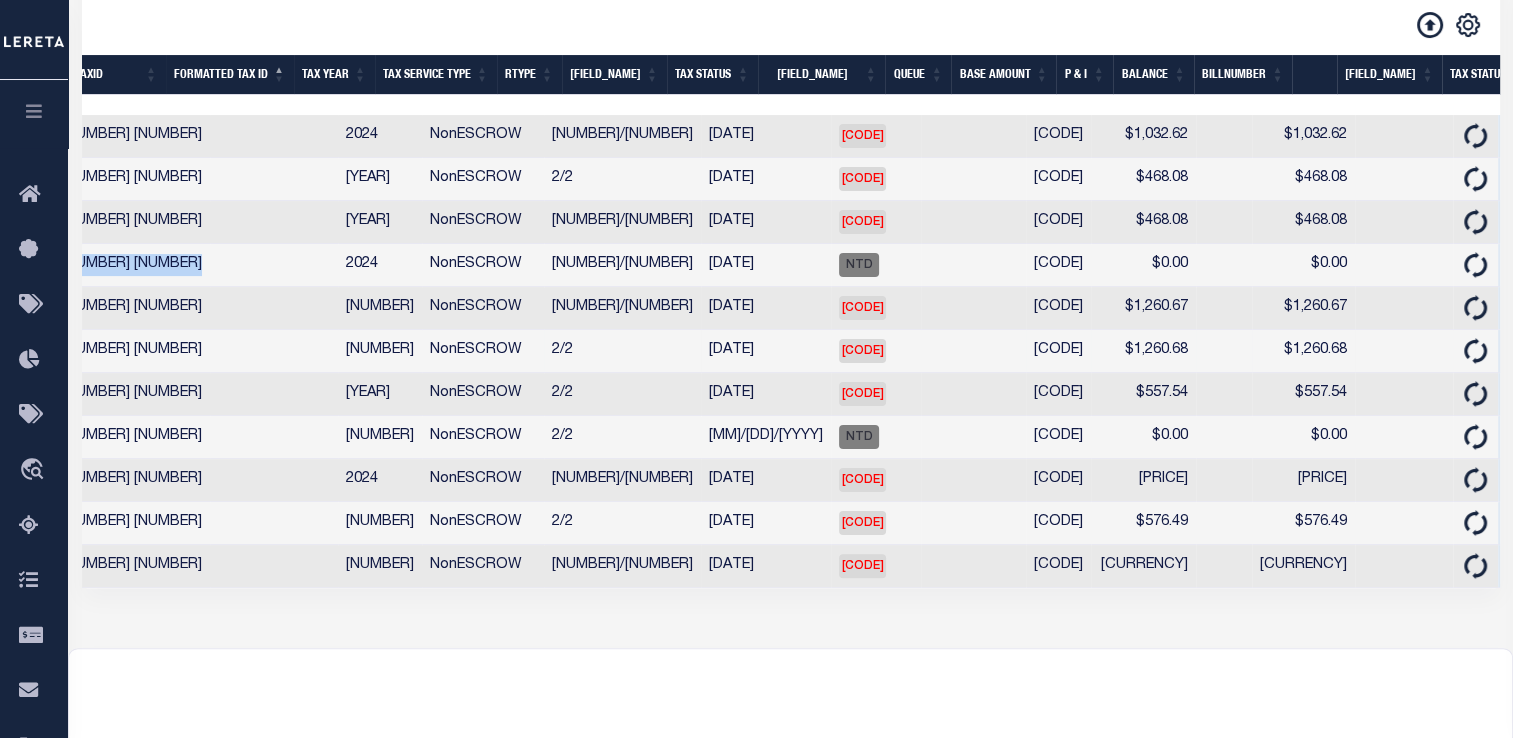 scroll, scrollTop: 0, scrollLeft: 919, axis: horizontal 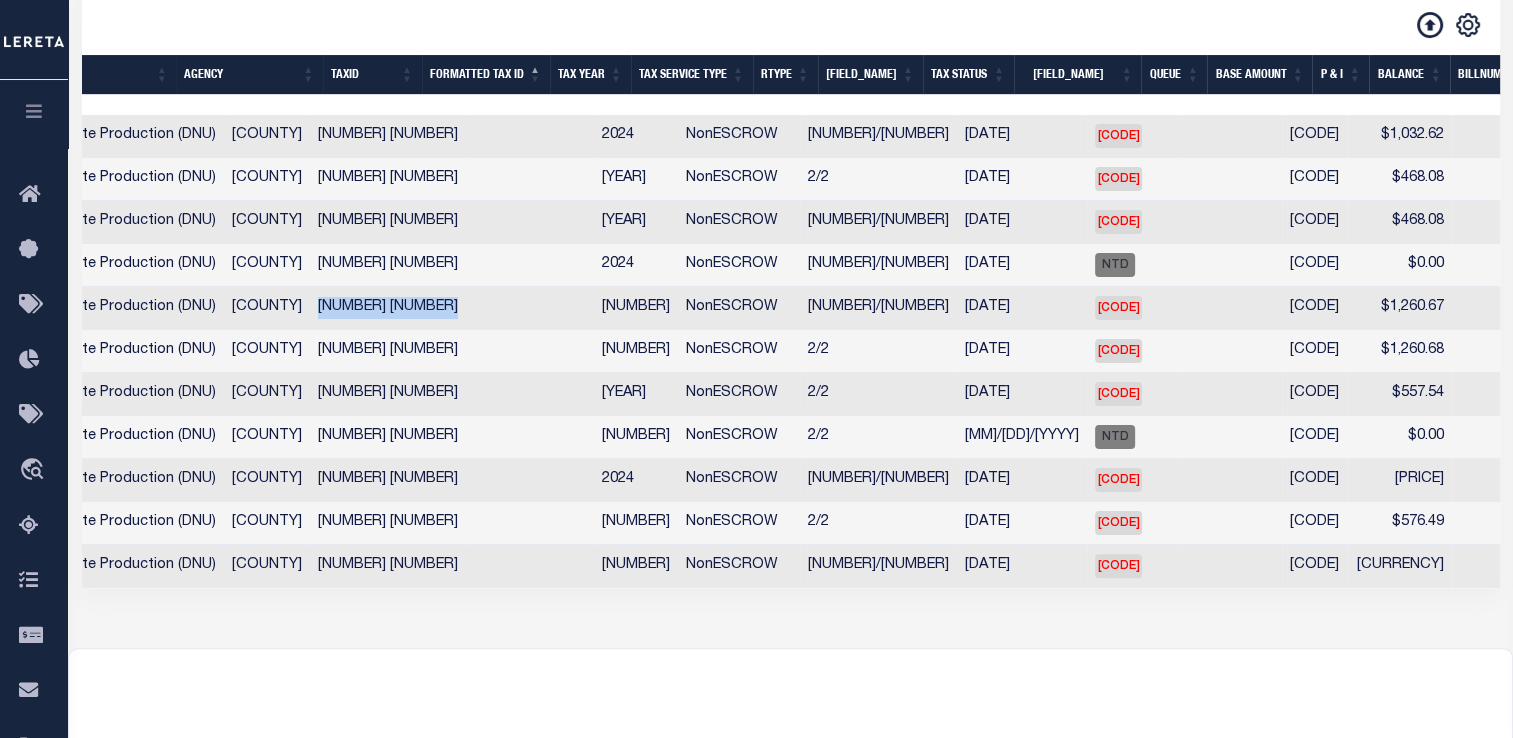drag, startPoint x: 355, startPoint y: 319, endPoint x: 475, endPoint y: 313, distance: 120.14991 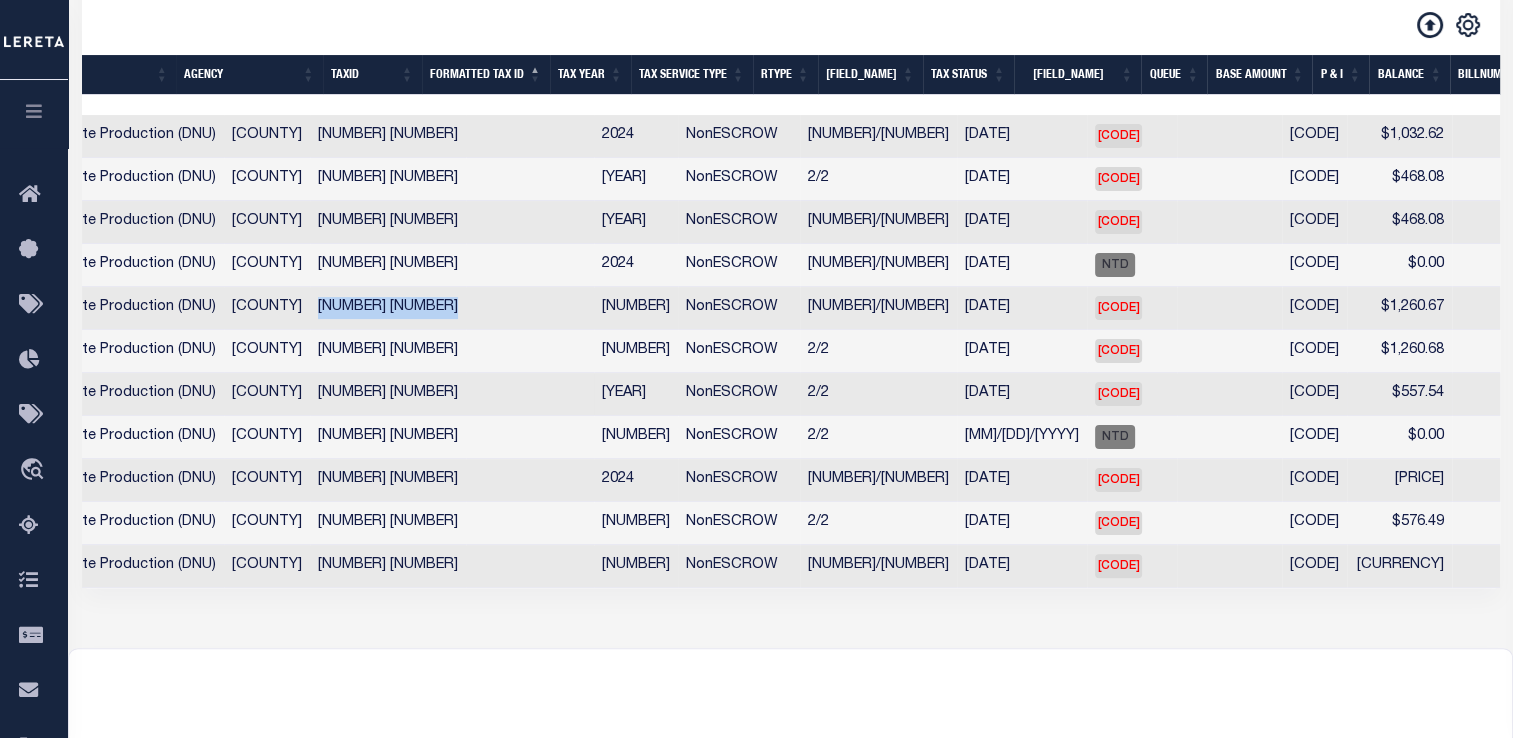 scroll, scrollTop: 0, scrollLeft: 372, axis: horizontal 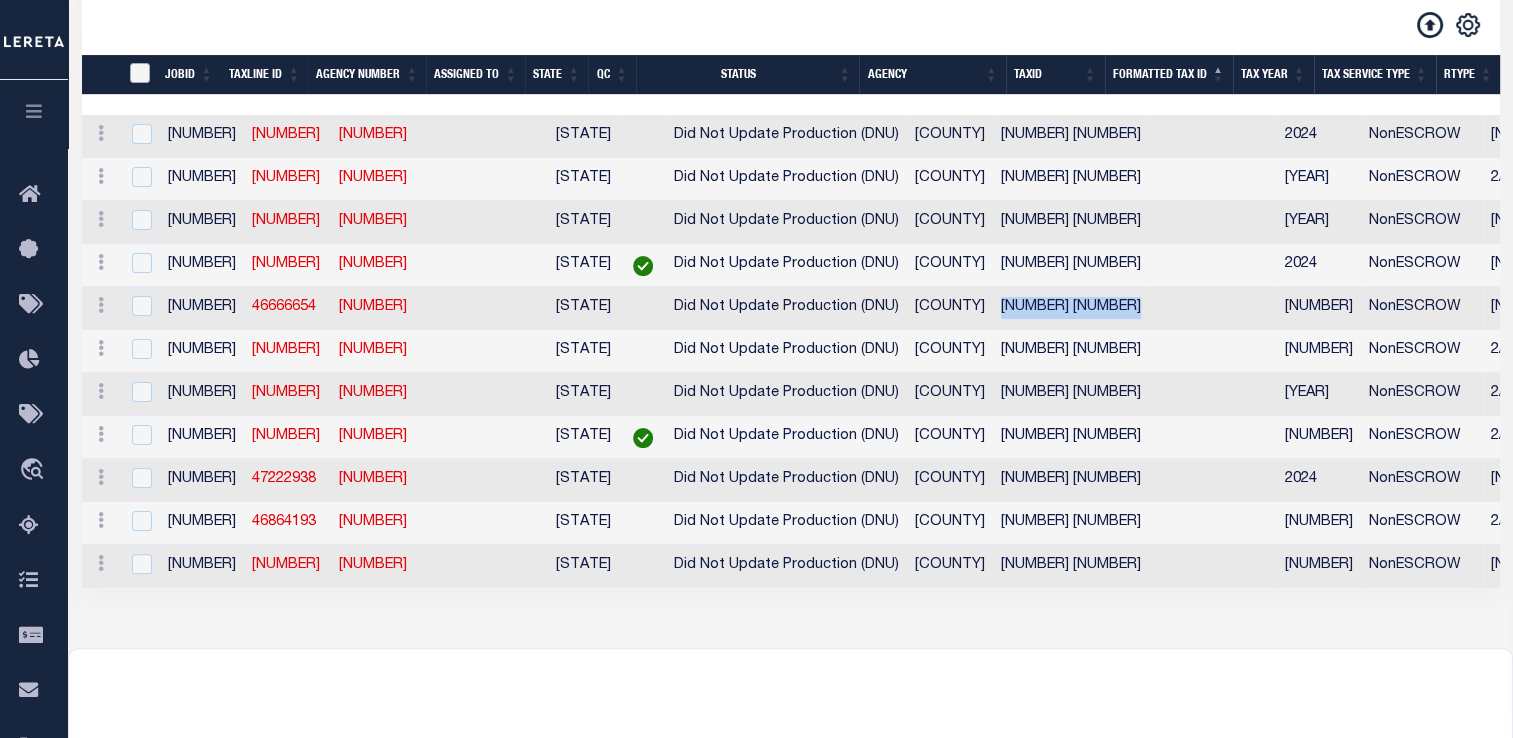 click at bounding box center [140, 73] 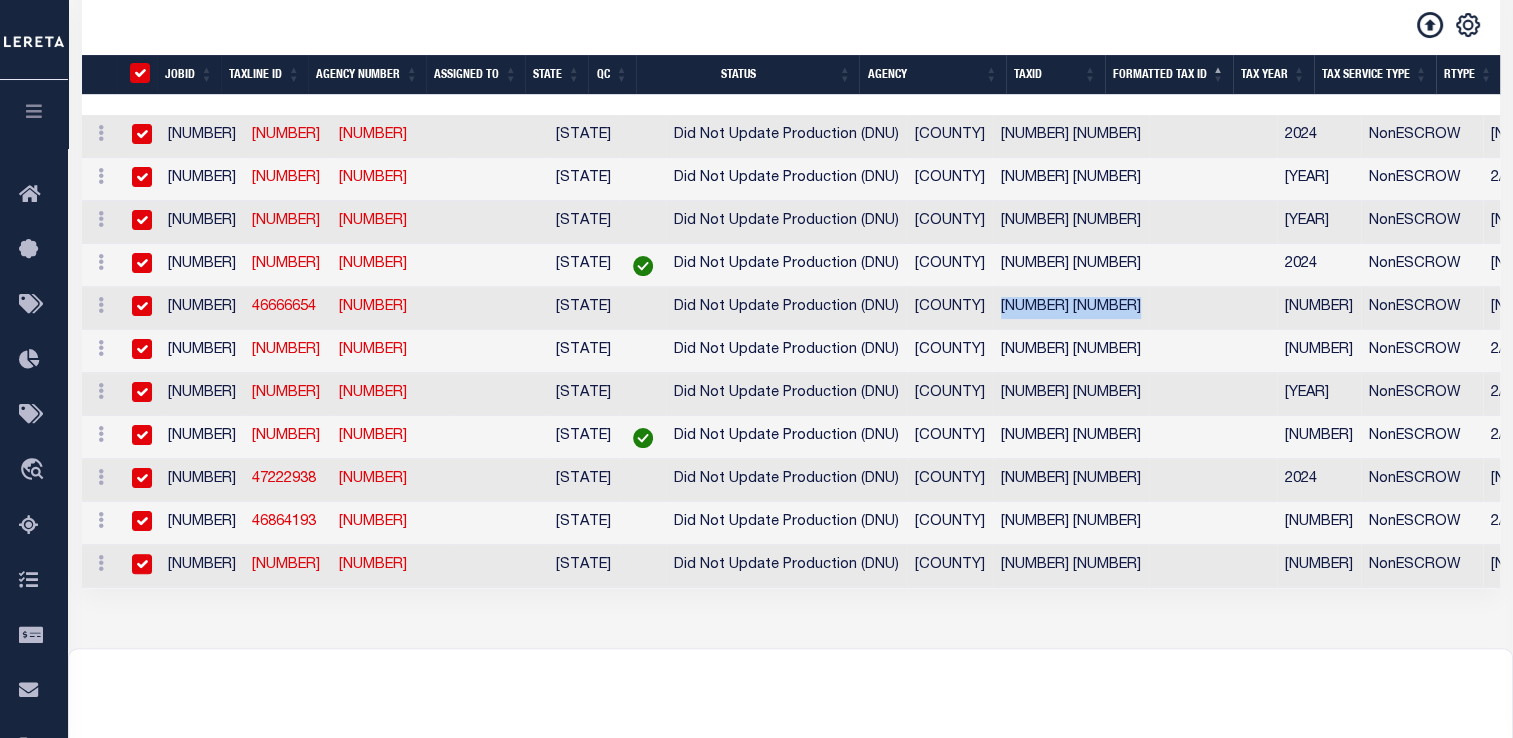 checkbox on "true" 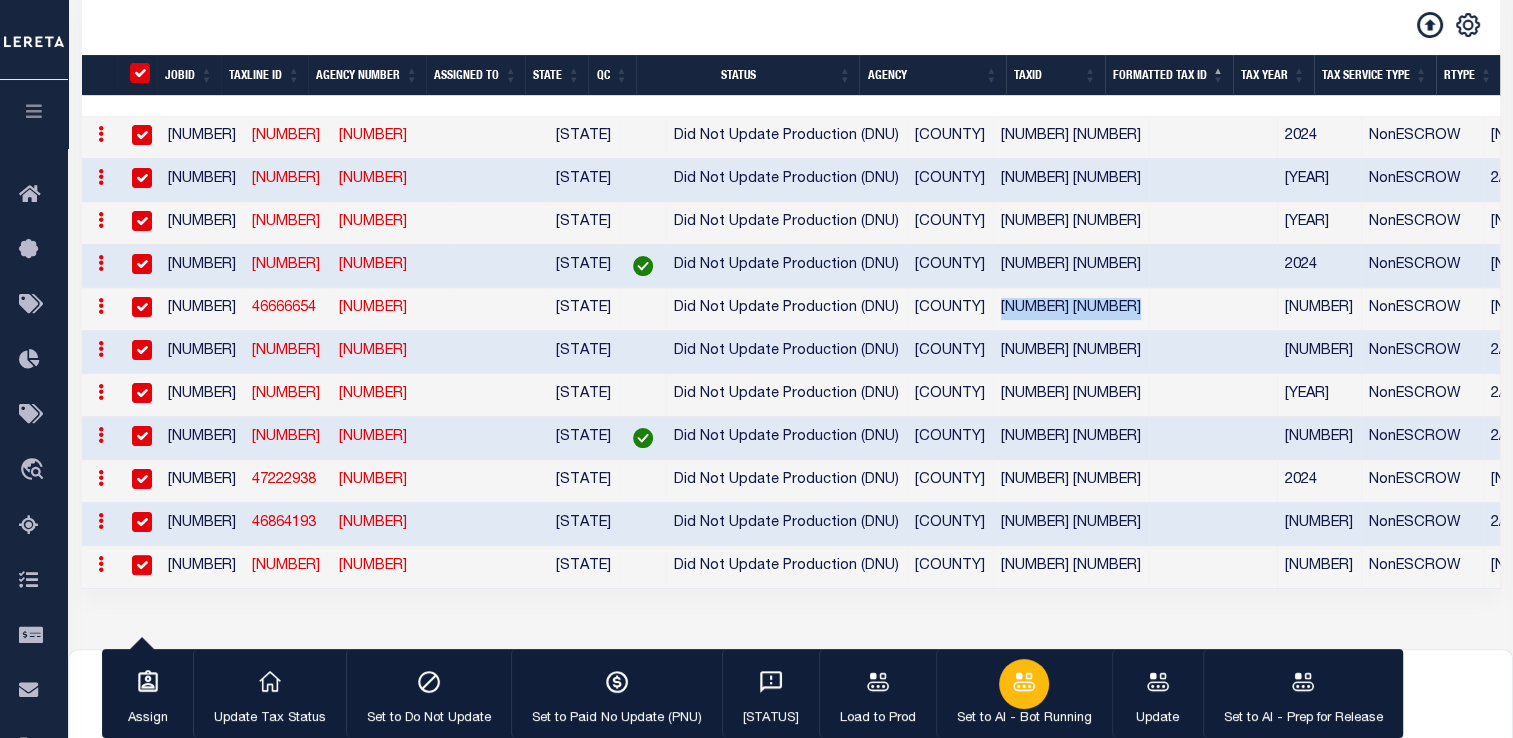 click at bounding box center (1024, 682) 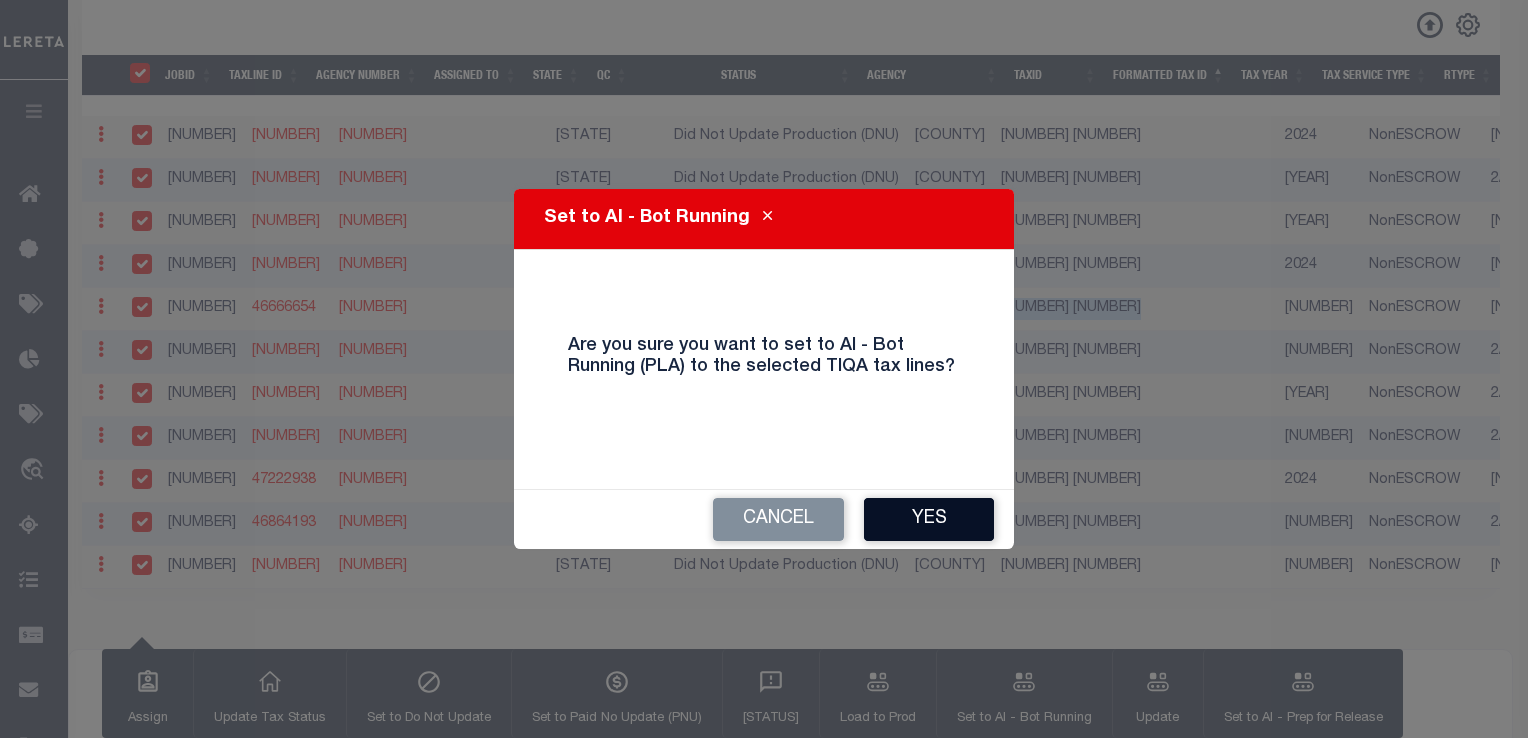 click on "Yes" at bounding box center (929, 519) 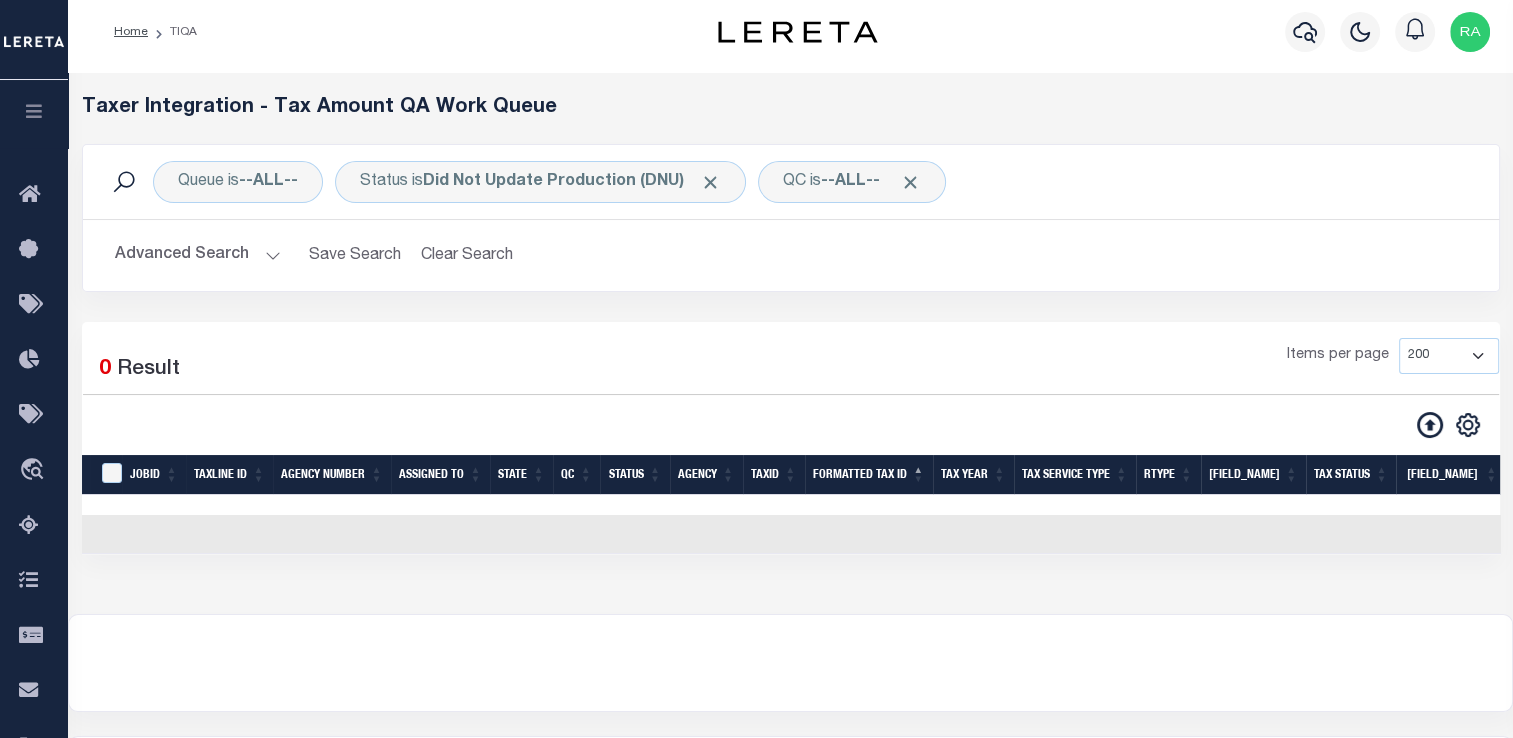 scroll, scrollTop: 0, scrollLeft: 0, axis: both 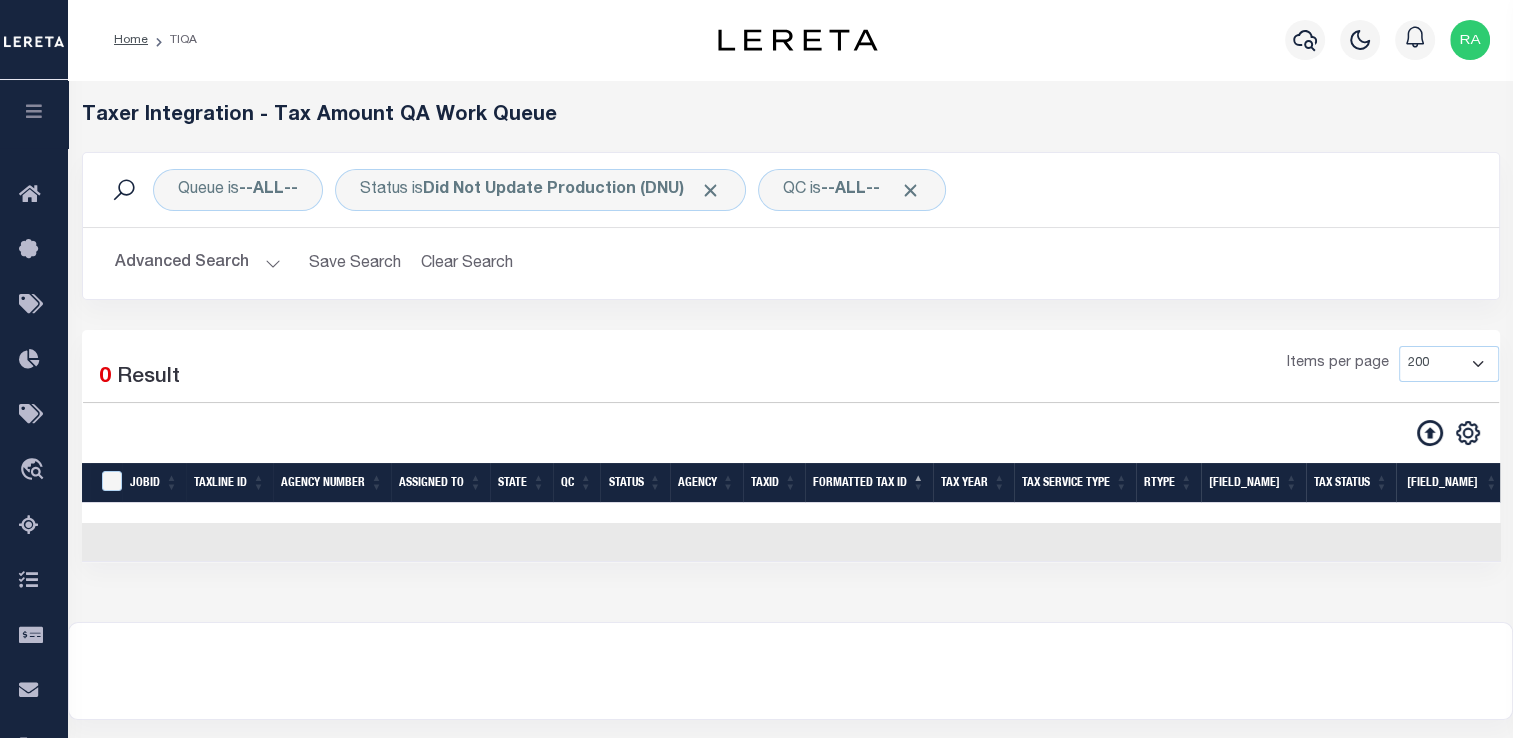 click on "Advanced Search" at bounding box center [198, 263] 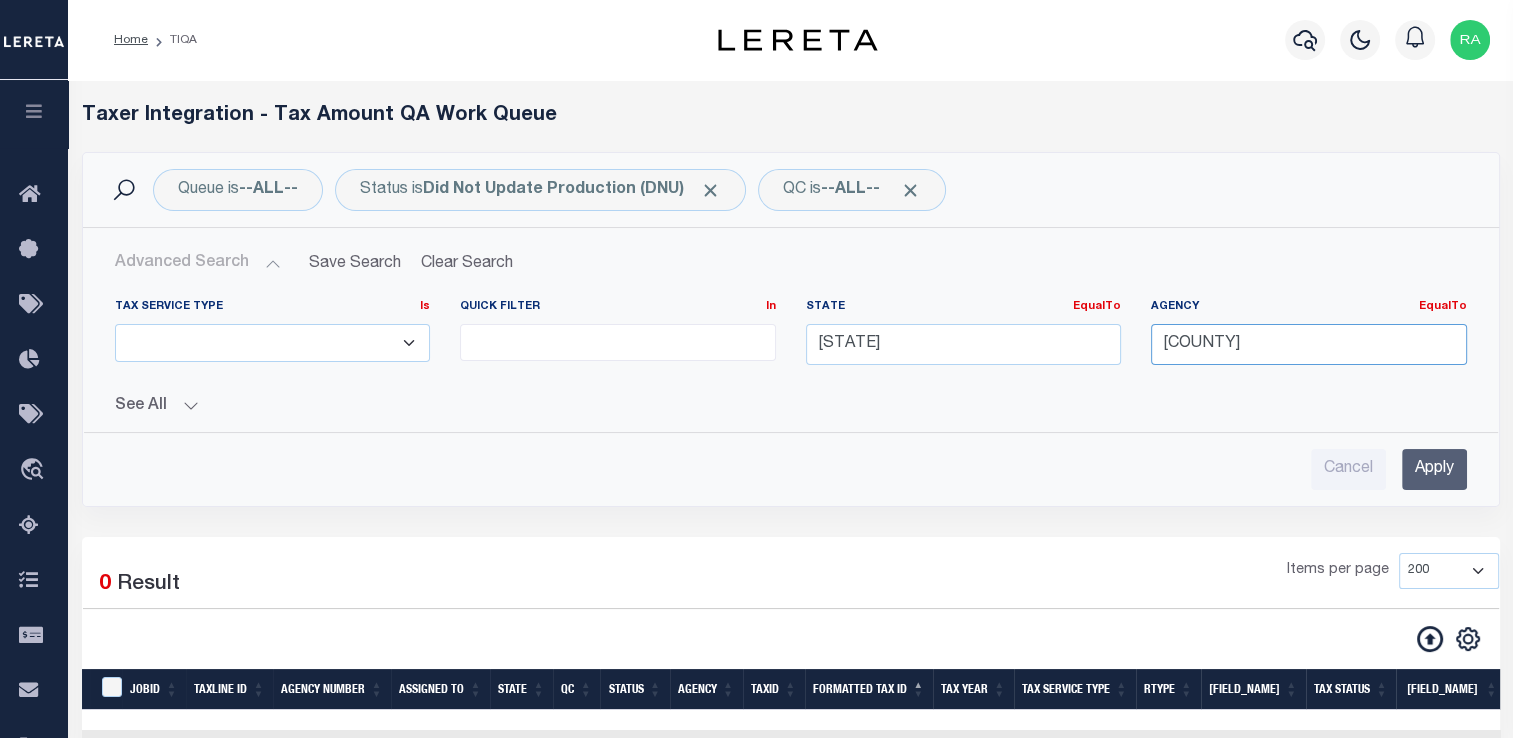 click on "[COUNTY]" at bounding box center [1309, 344] 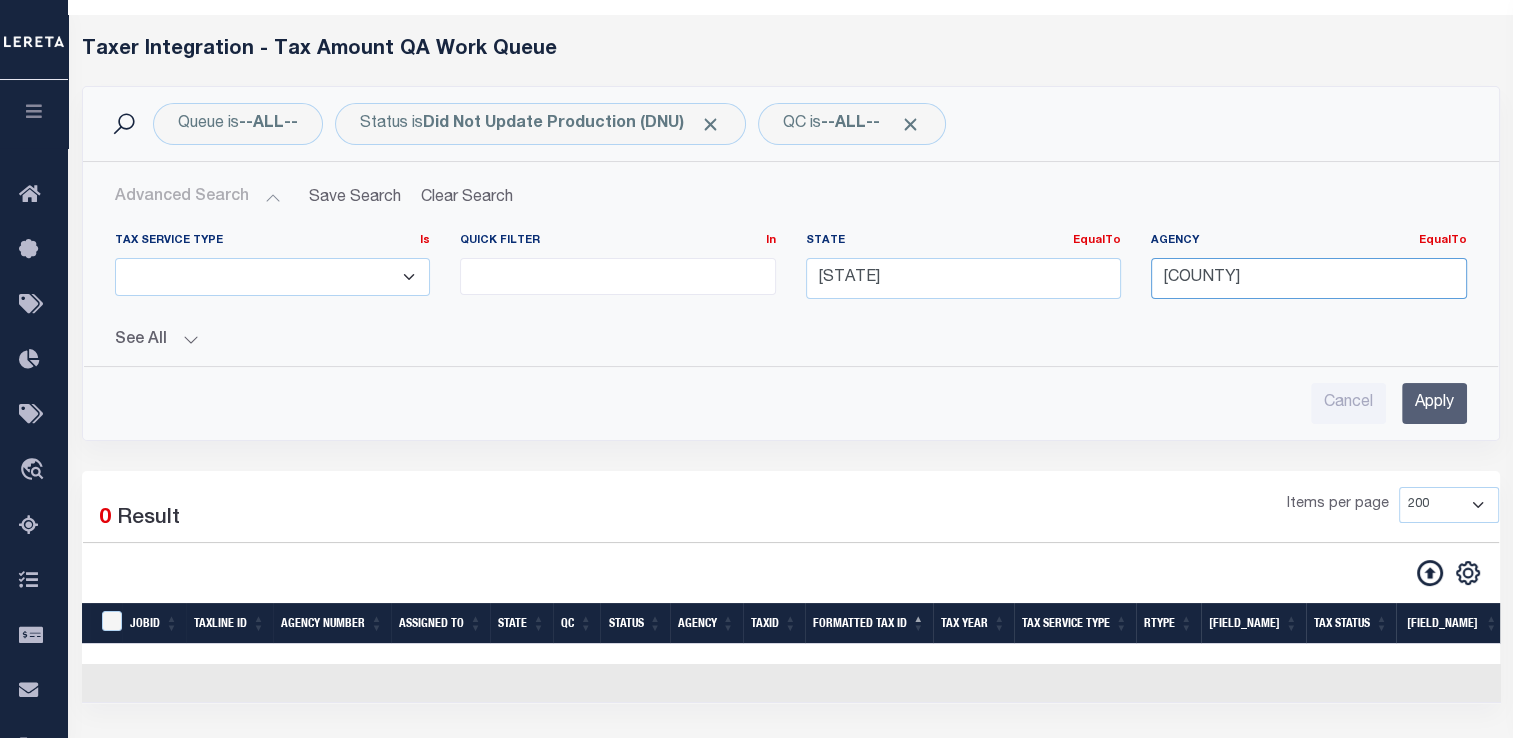 scroll, scrollTop: 0, scrollLeft: 0, axis: both 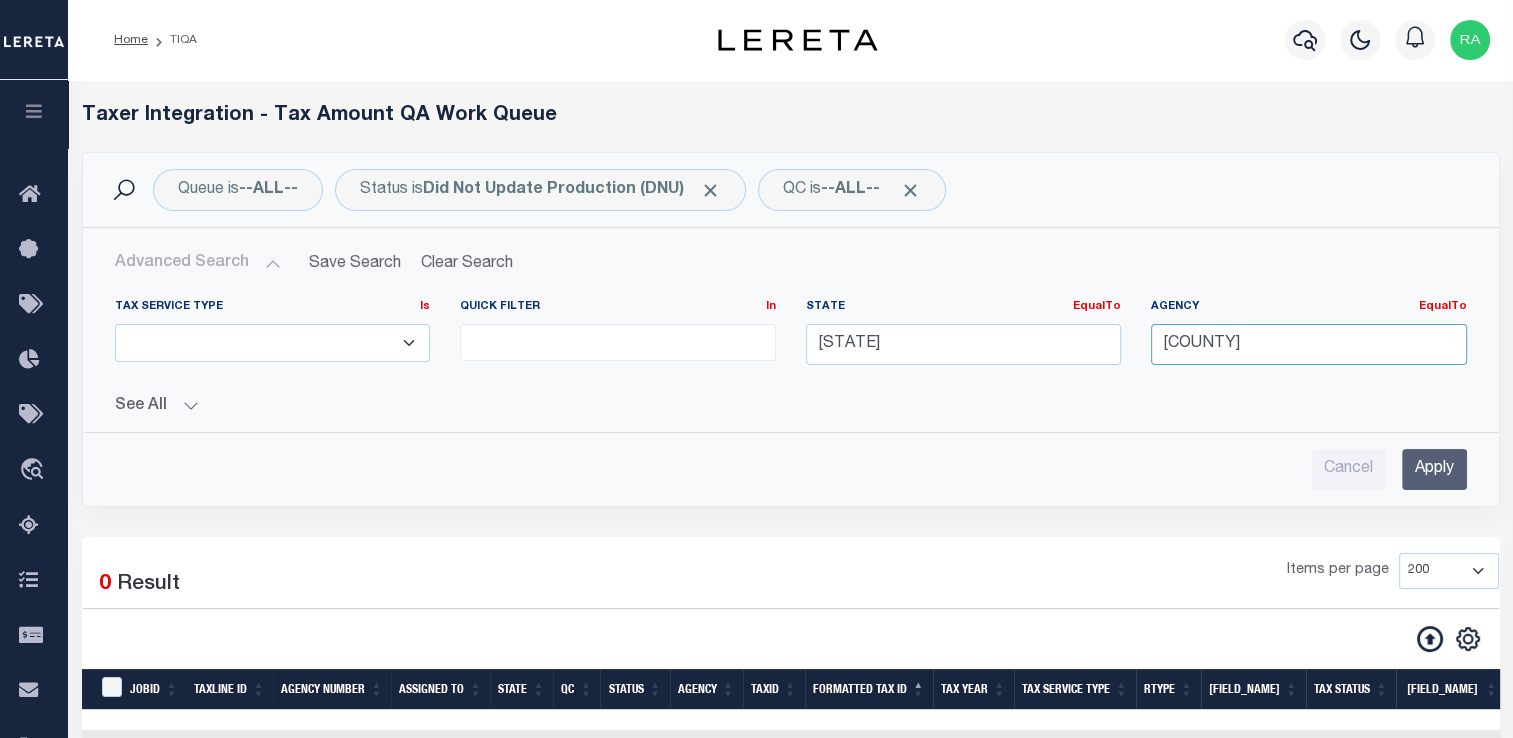 click on "[COUNTY]" at bounding box center (1309, 344) 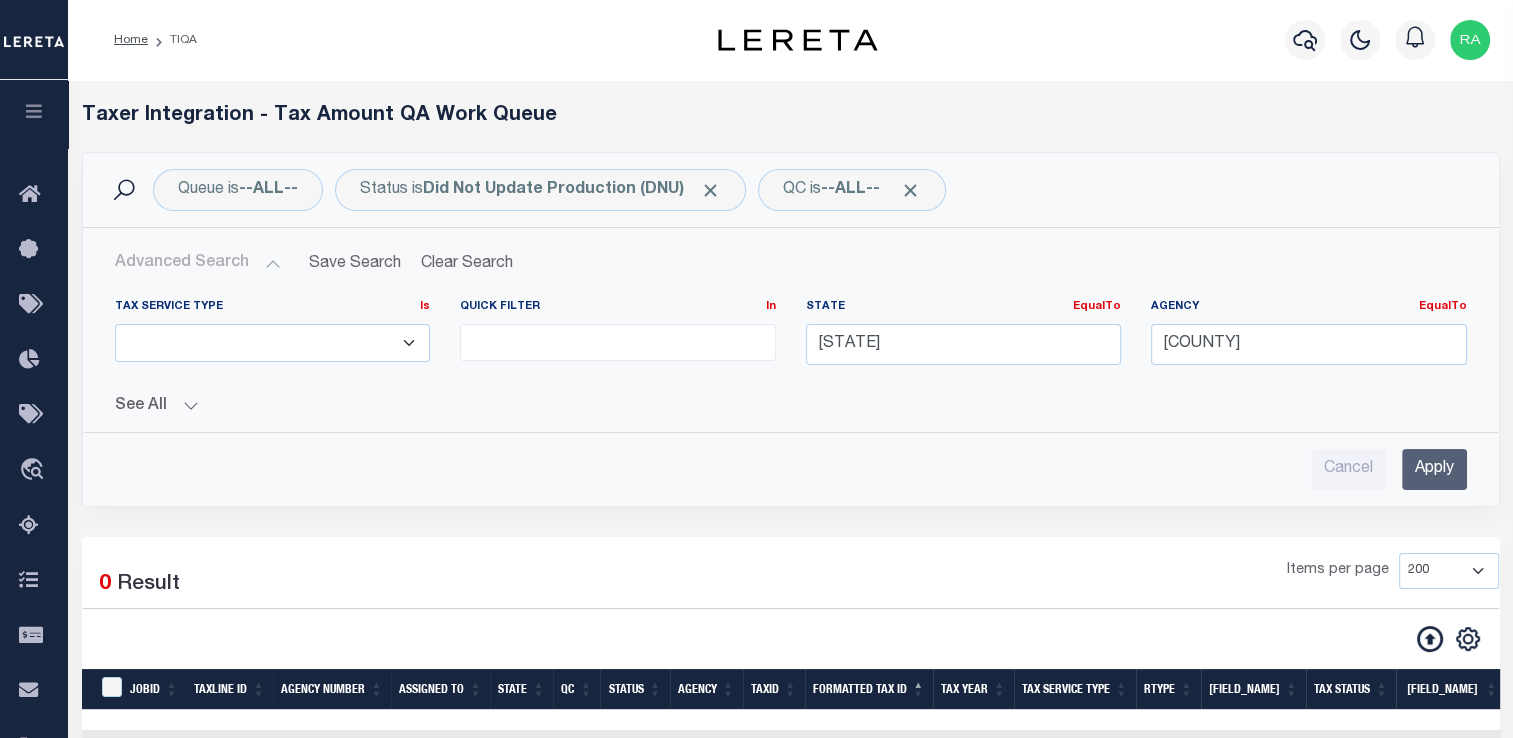 click on "Apply" at bounding box center [1434, 469] 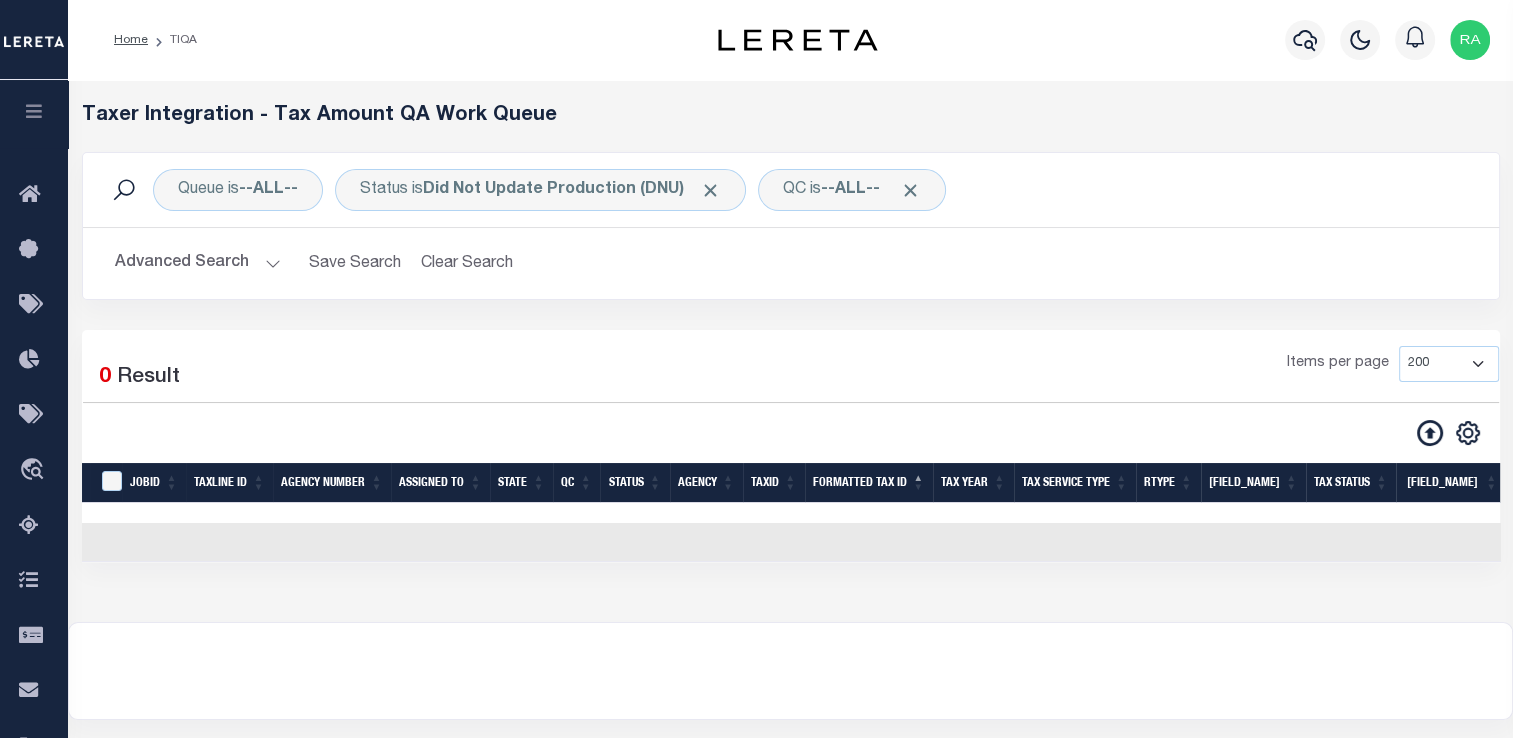 click on "Advanced Search" at bounding box center [198, 263] 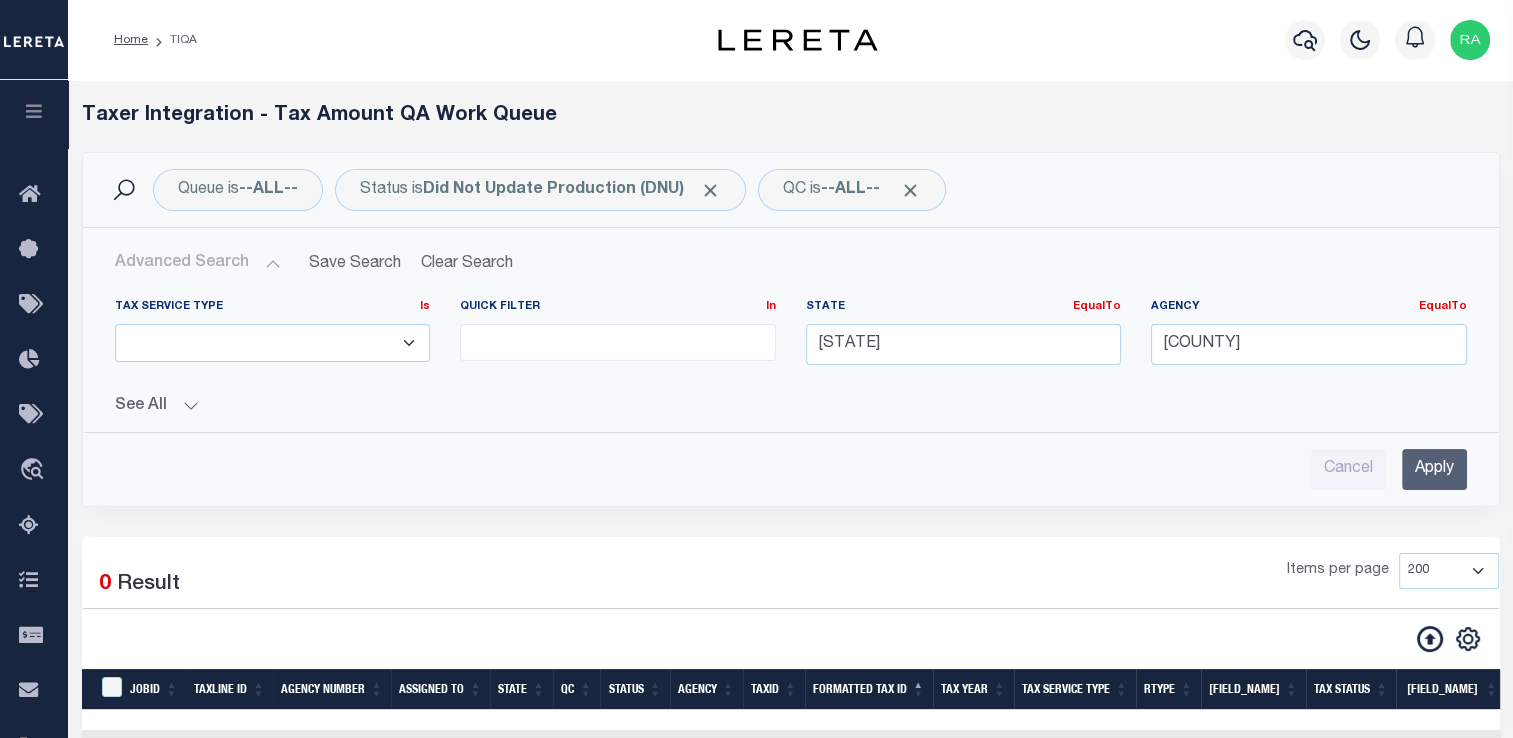click on "Apply" at bounding box center [1434, 469] 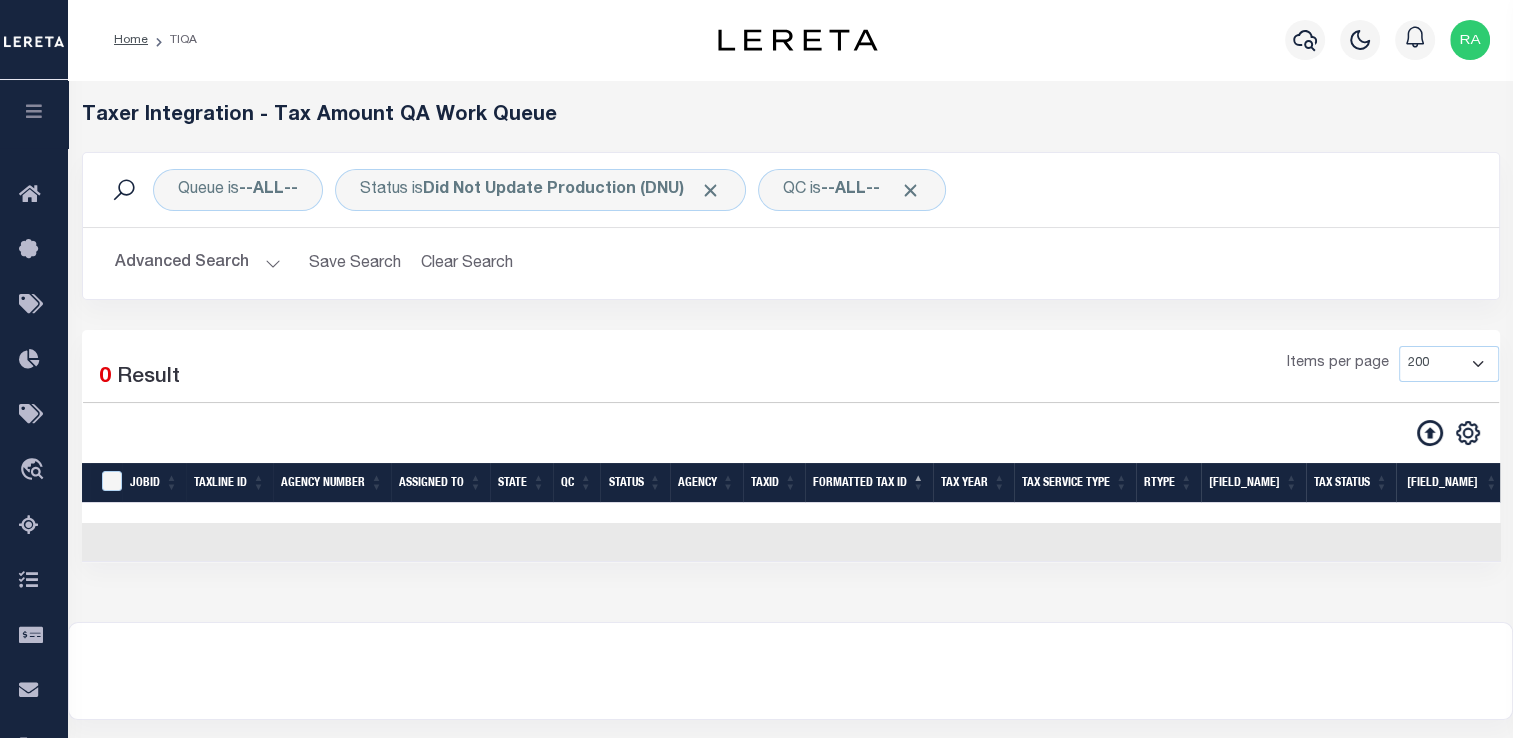 click on "Advanced Search" at bounding box center (198, 263) 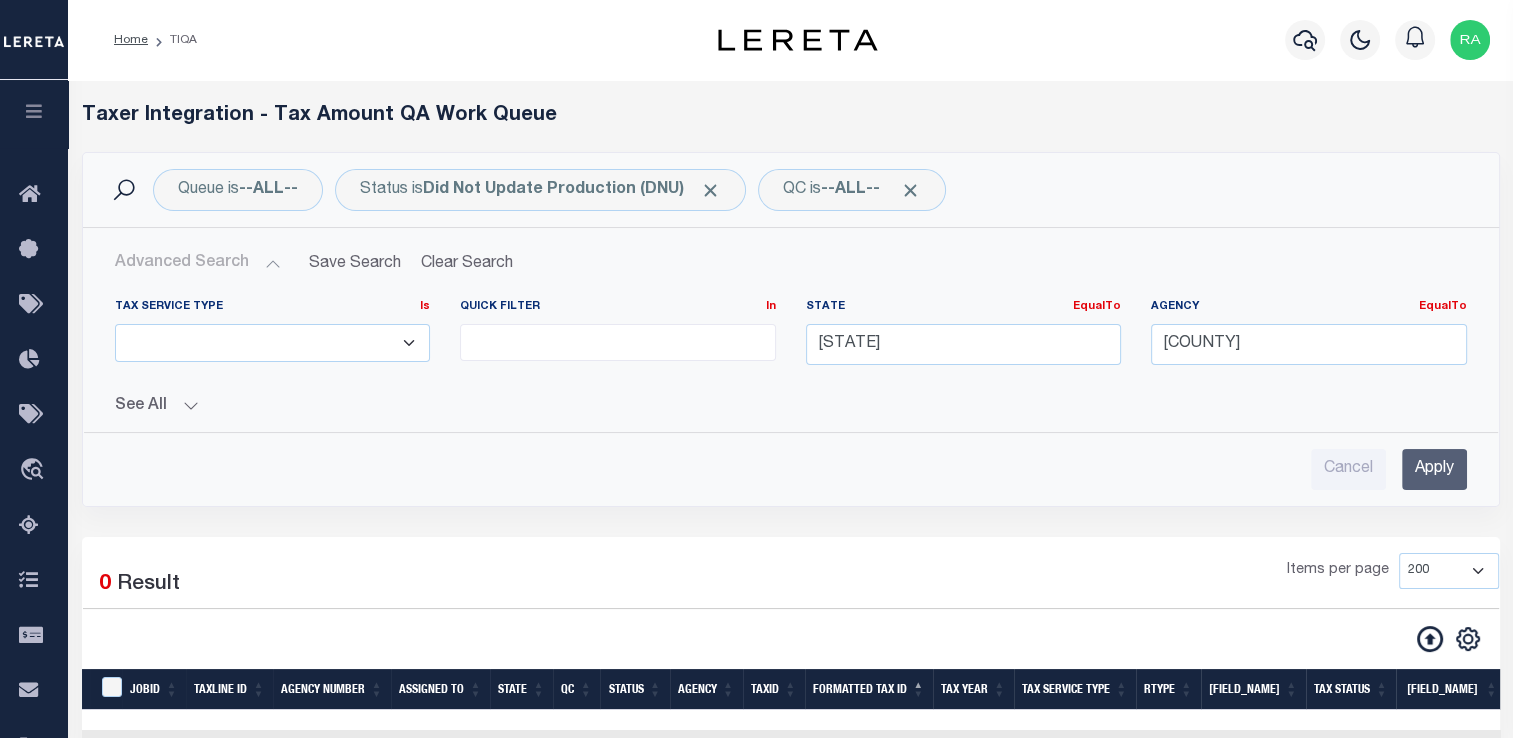 click on "Advanced Search" at bounding box center (198, 263) 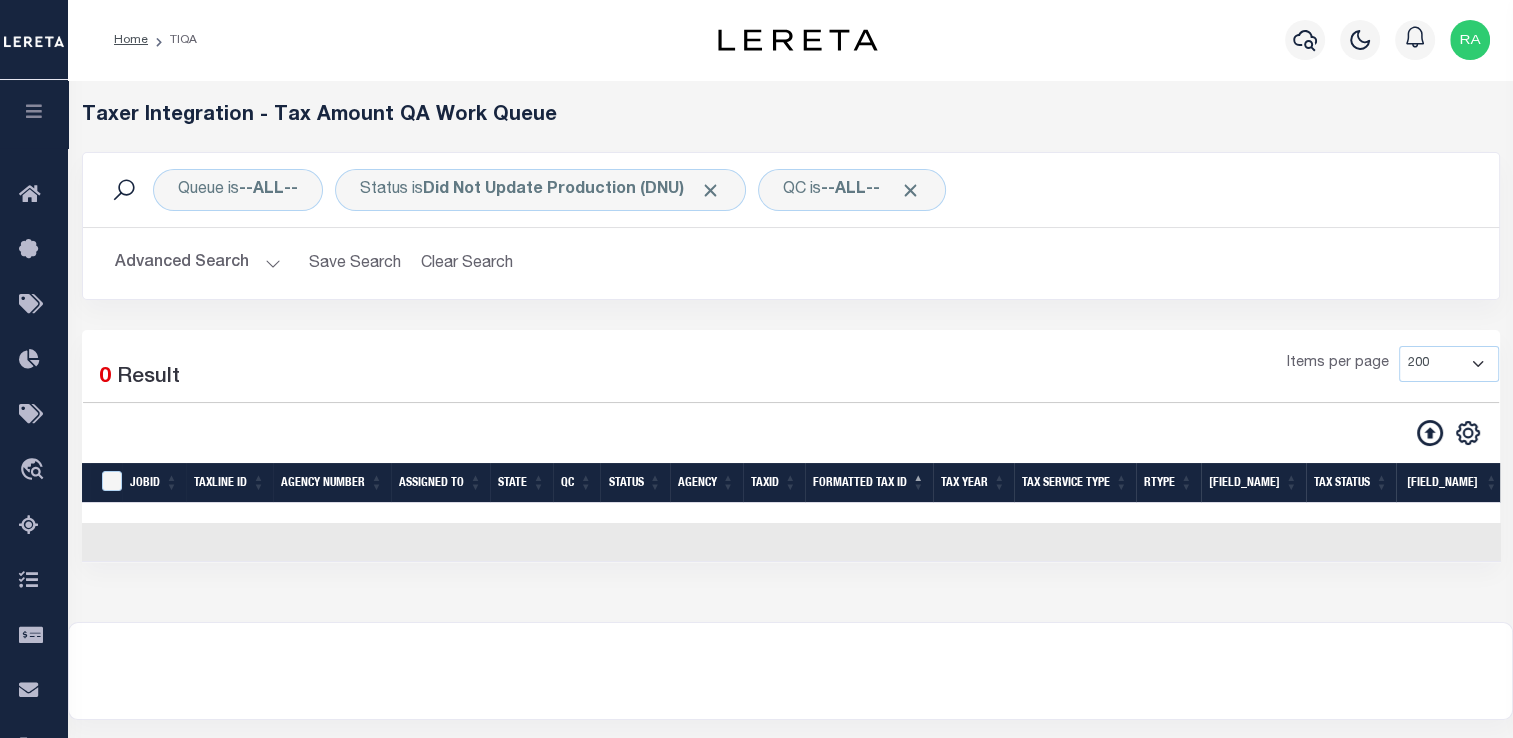 click at bounding box center (0, 0) 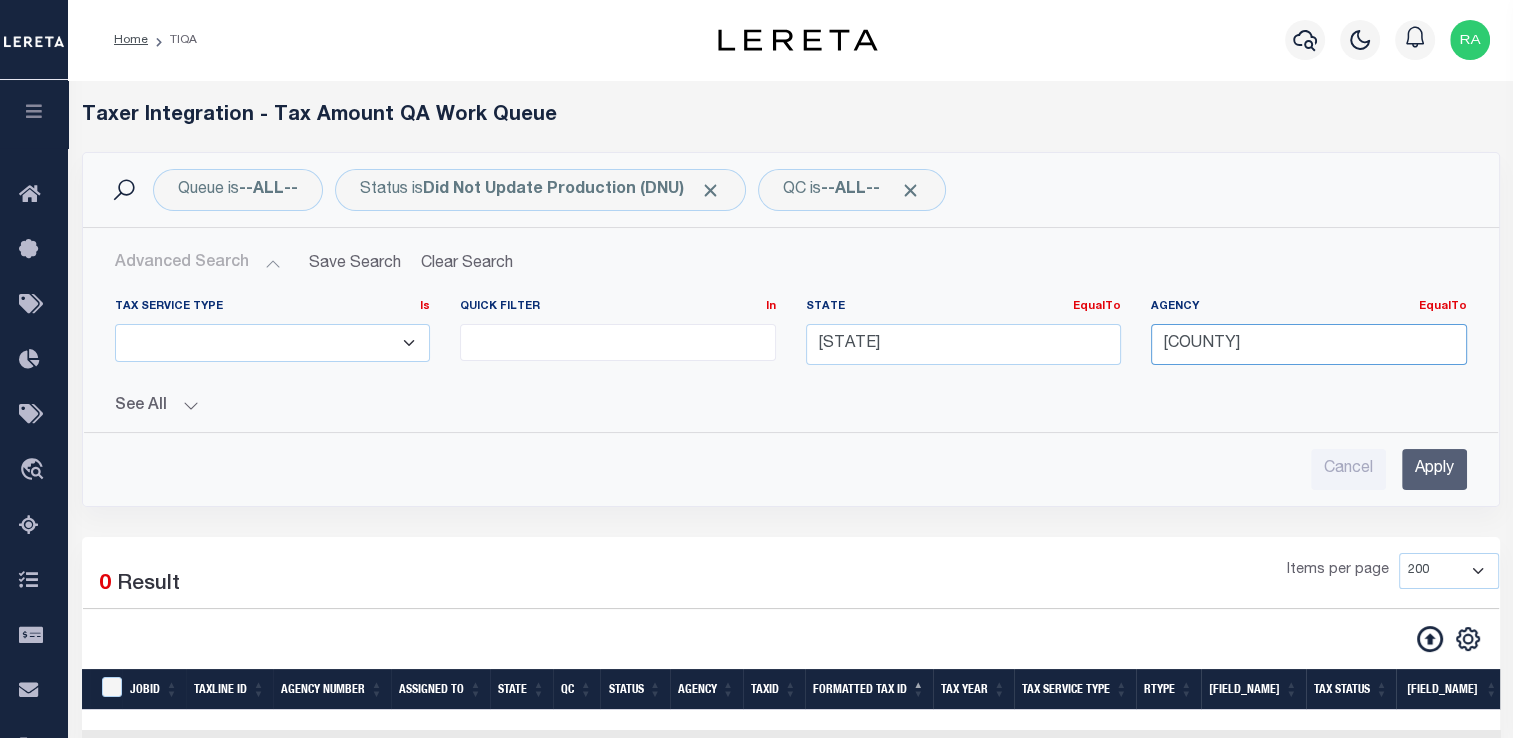 click on "[COUNTY]" at bounding box center (1309, 344) 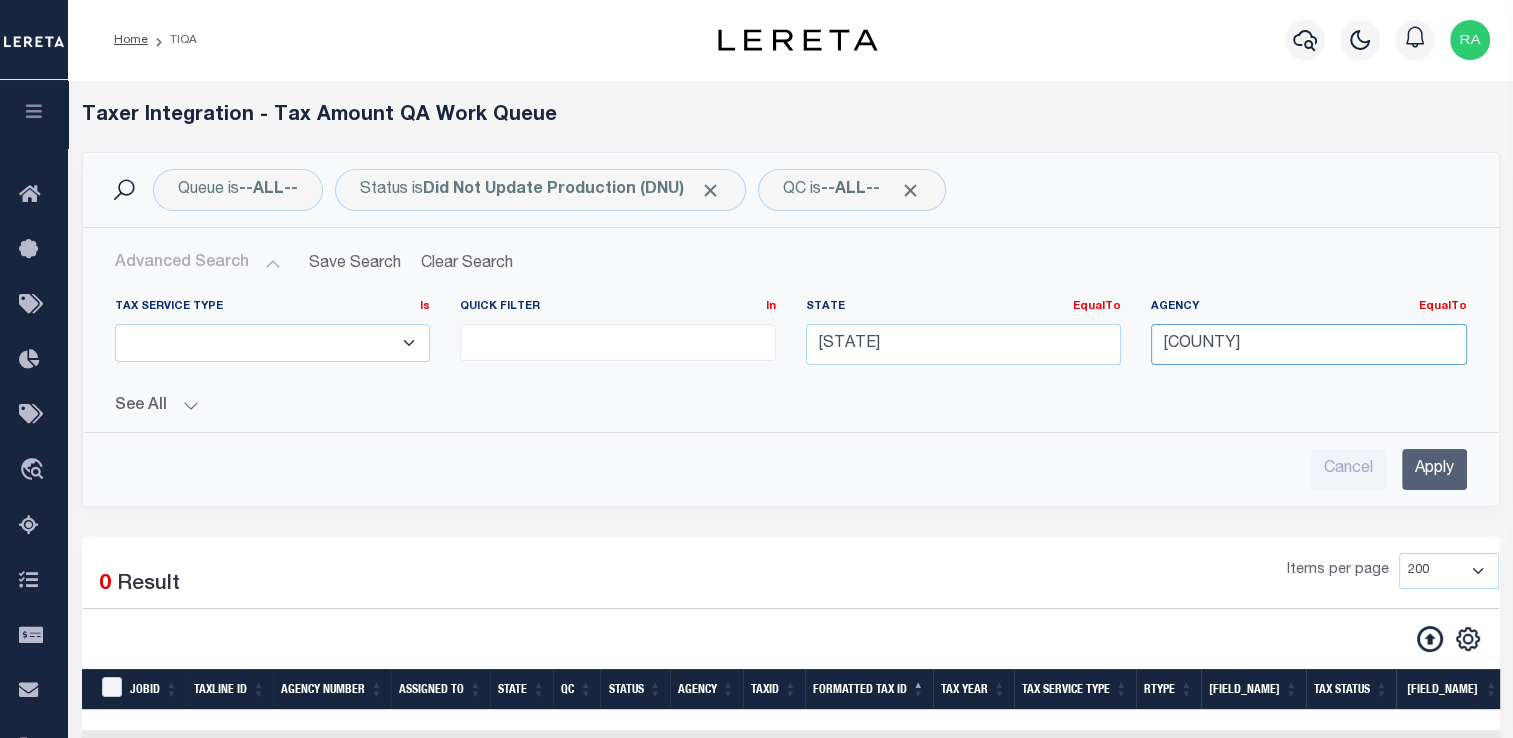 drag, startPoint x: 1316, startPoint y: 338, endPoint x: 1124, endPoint y: 355, distance: 192.75113 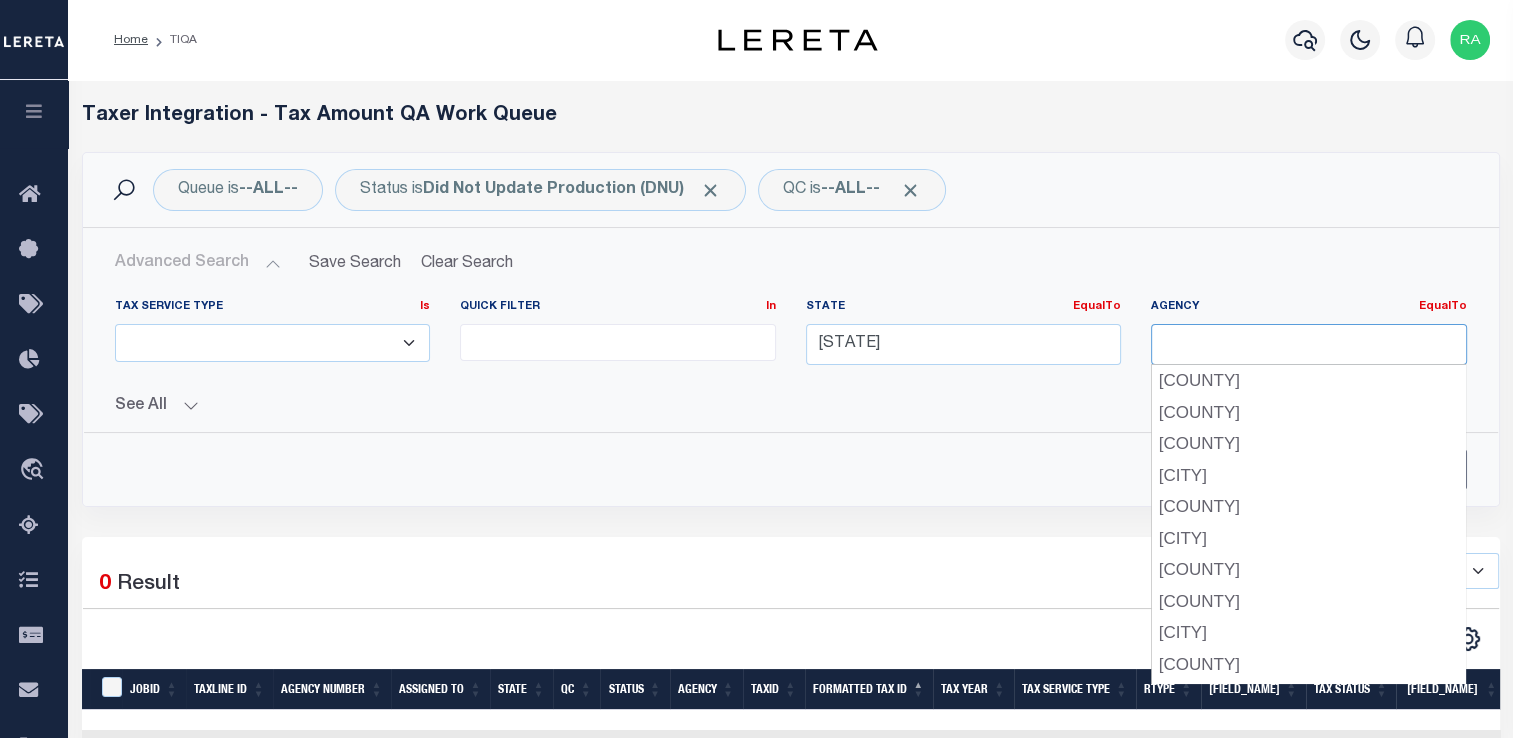 type 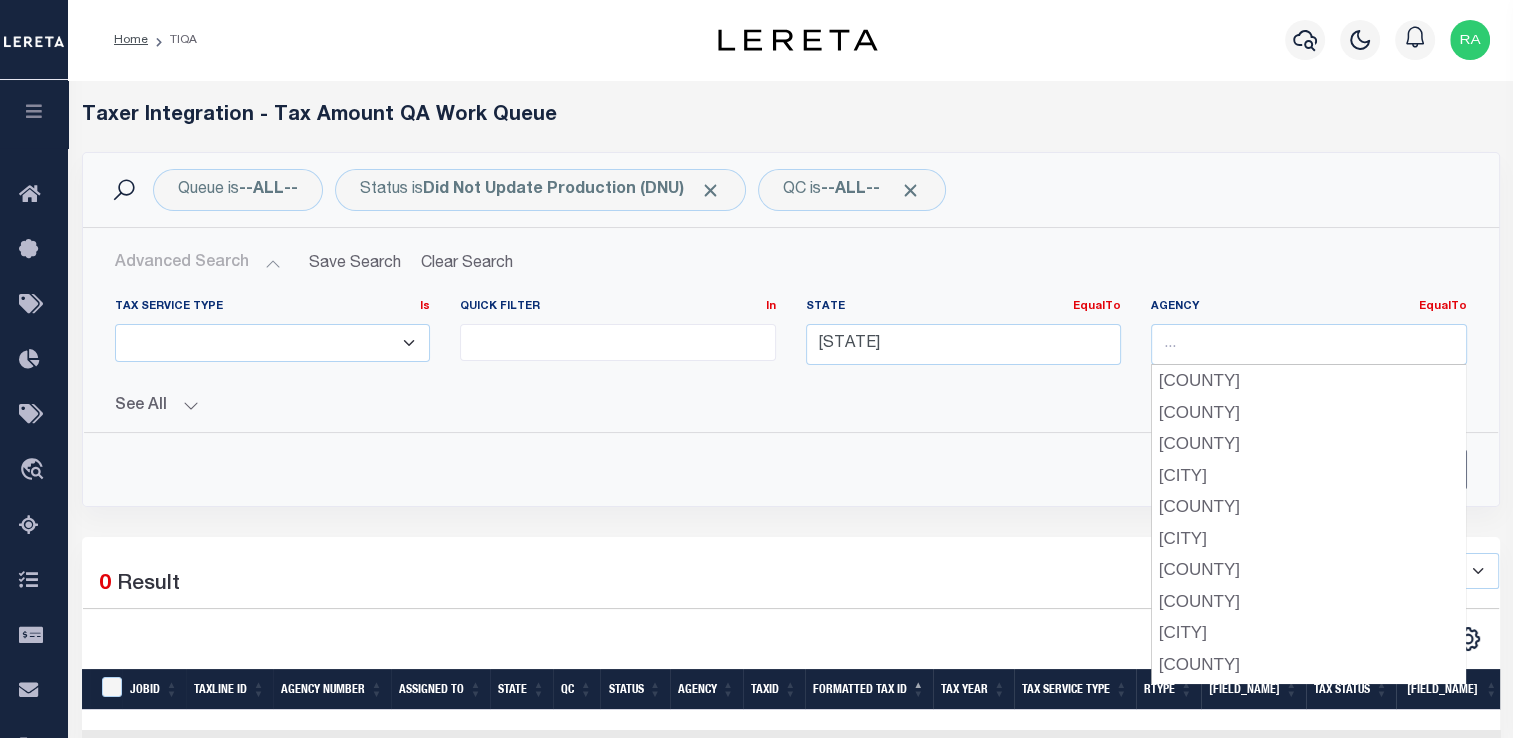 click on "Cancel
Apply" at bounding box center (791, 461) 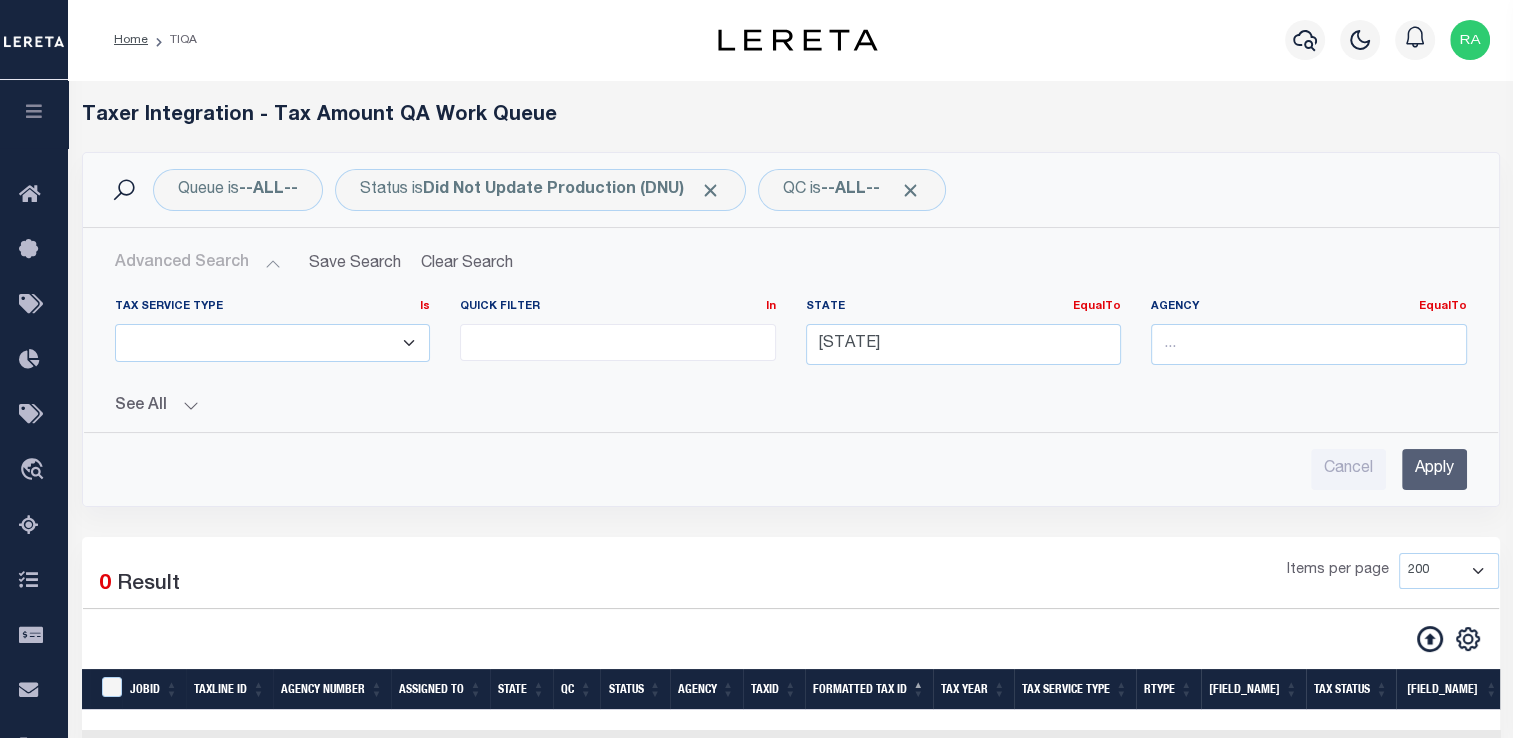 click on "Apply" at bounding box center (1434, 469) 